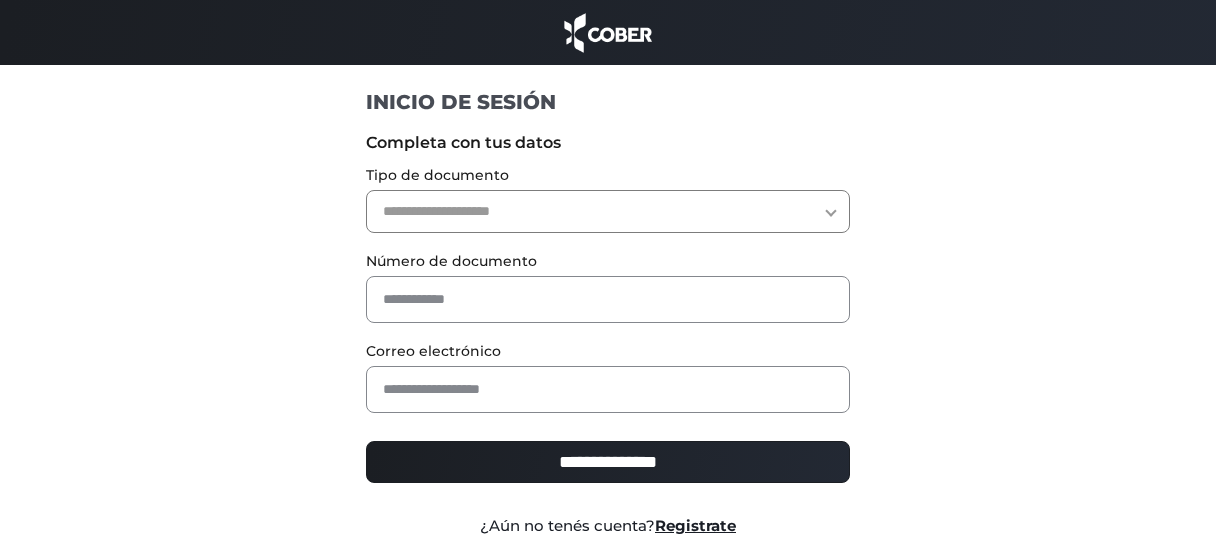 scroll, scrollTop: 0, scrollLeft: 0, axis: both 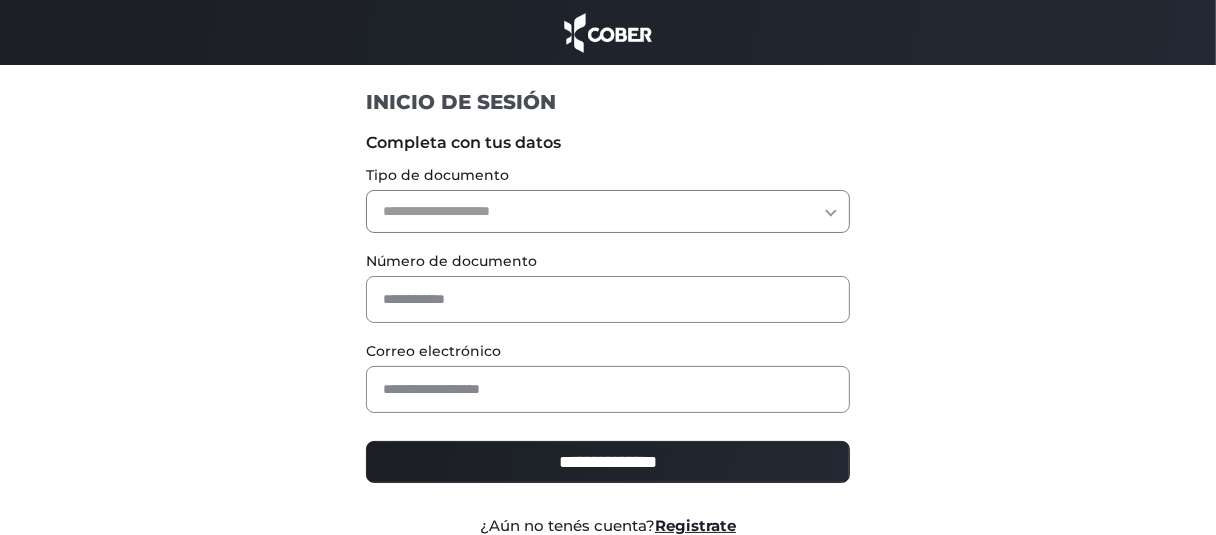select on "***" 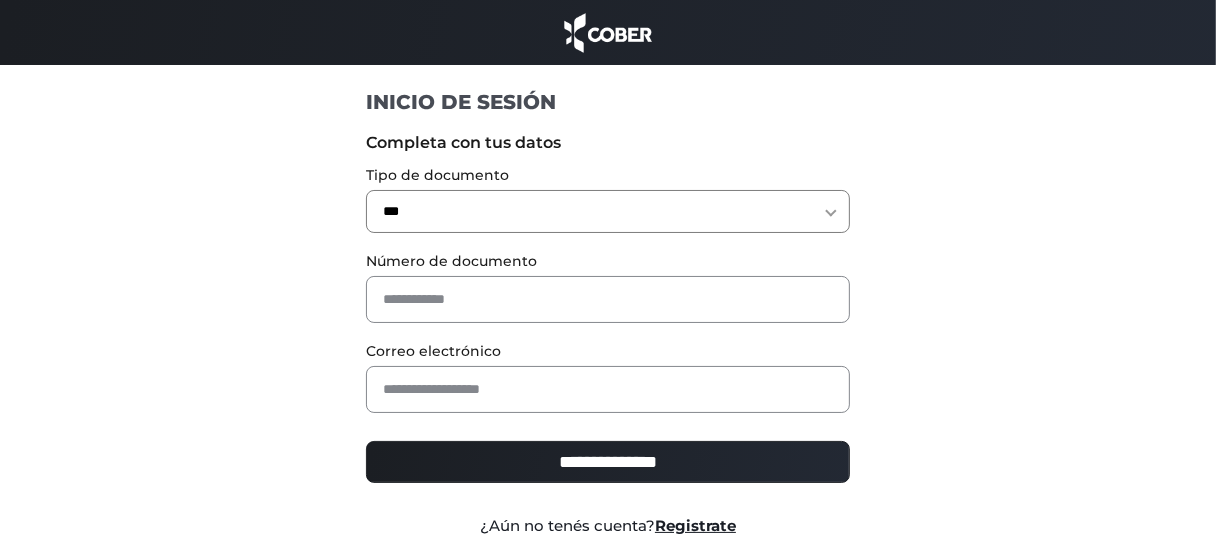 click on "**********" at bounding box center [607, 211] 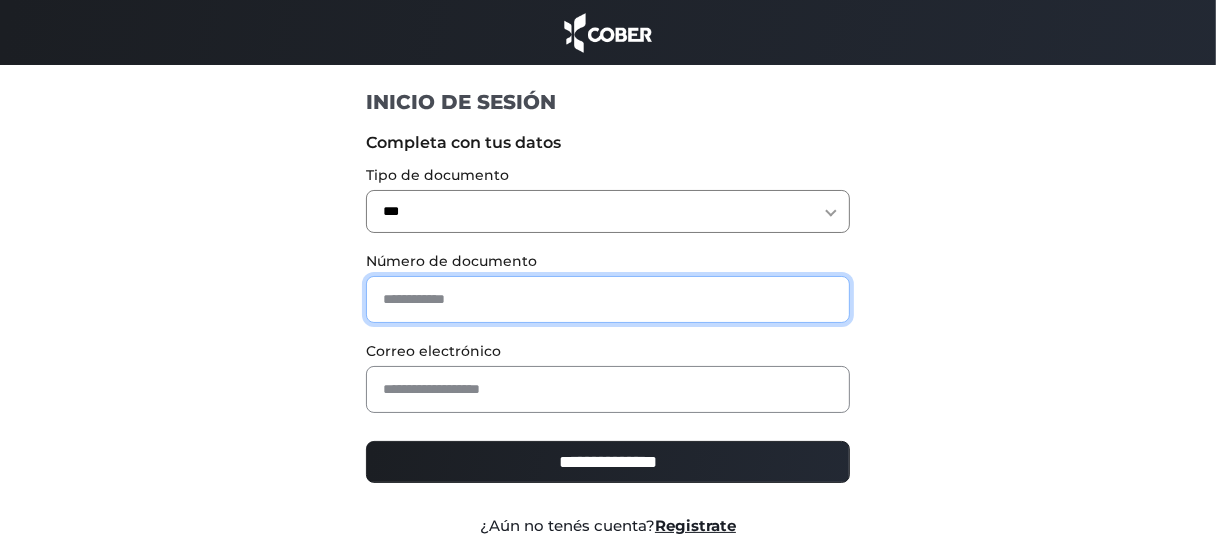 paste on "********" 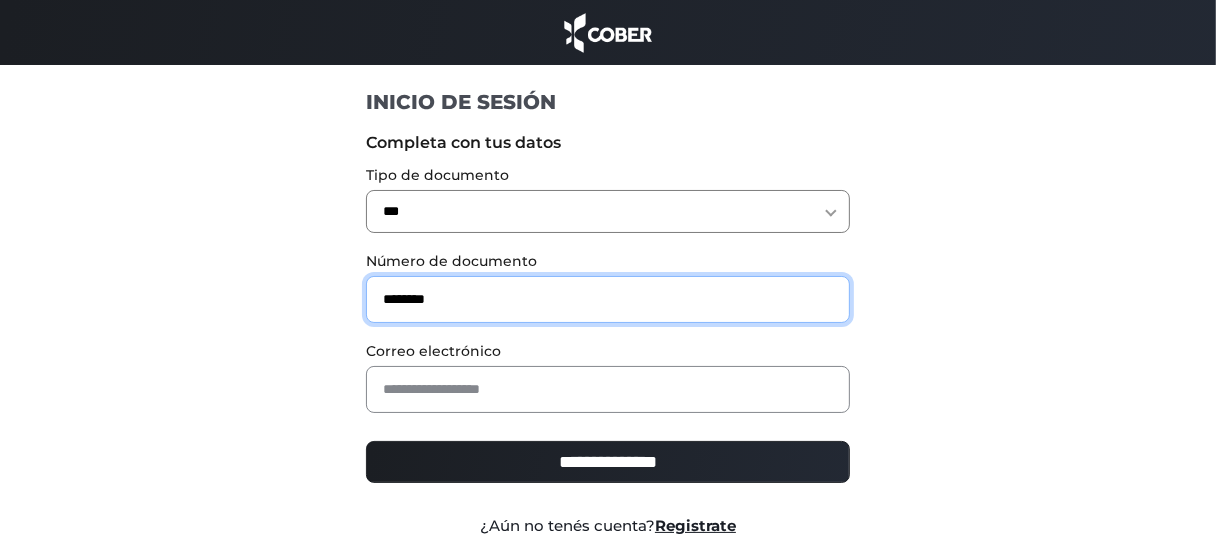 type on "********" 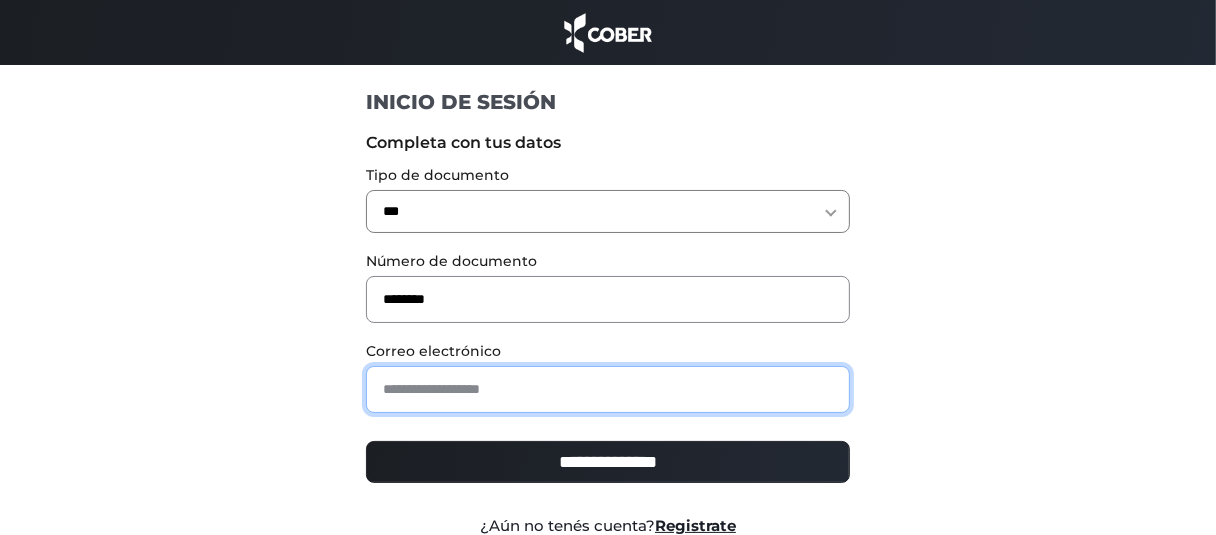 paste on "**********" 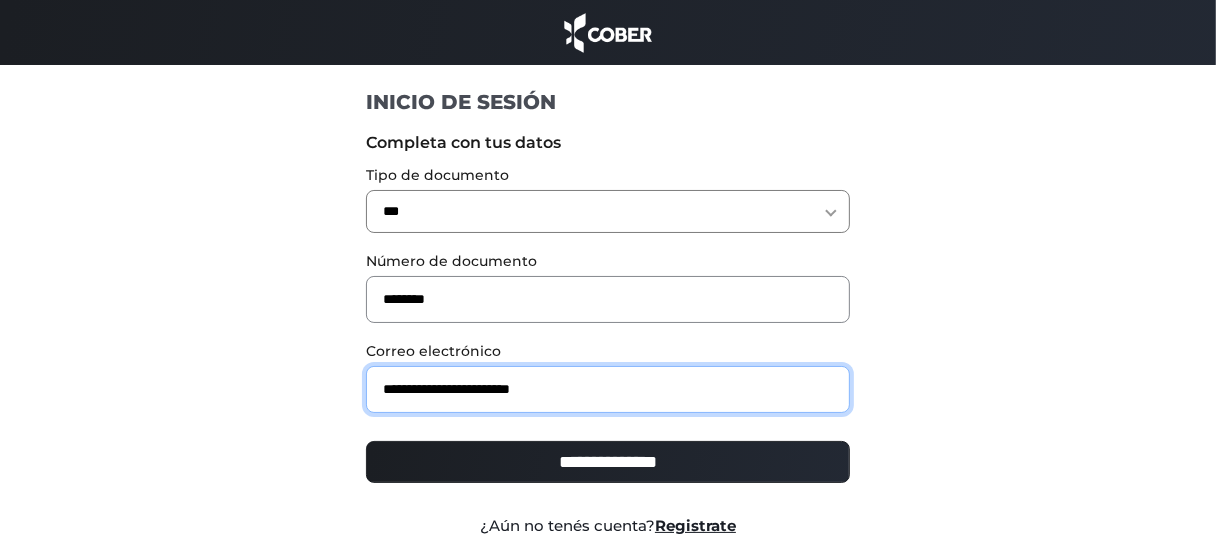 type on "**********" 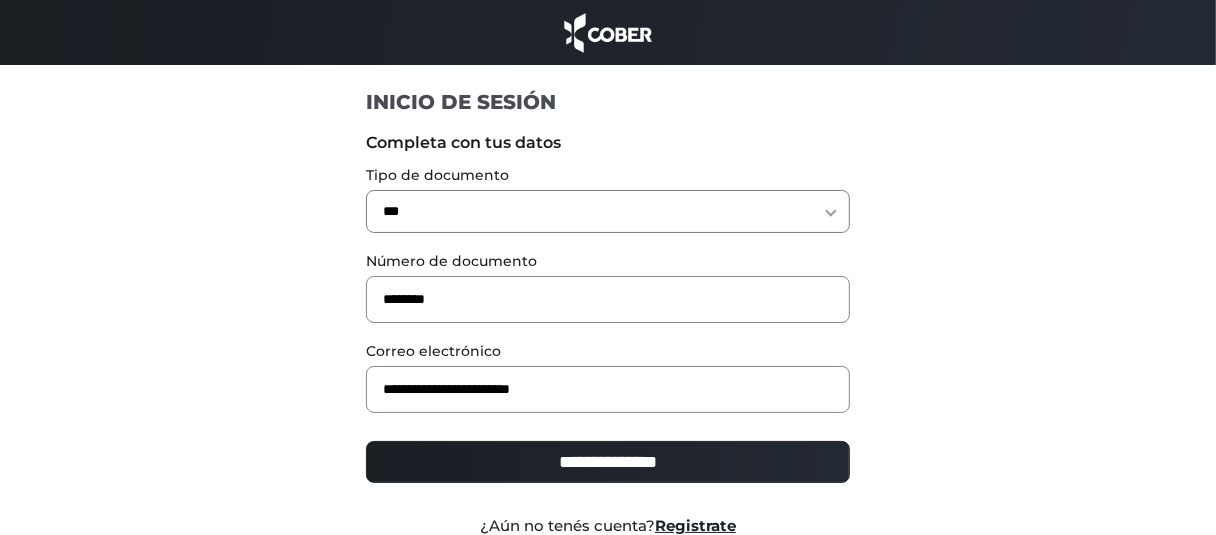 click on "**********" at bounding box center (607, 462) 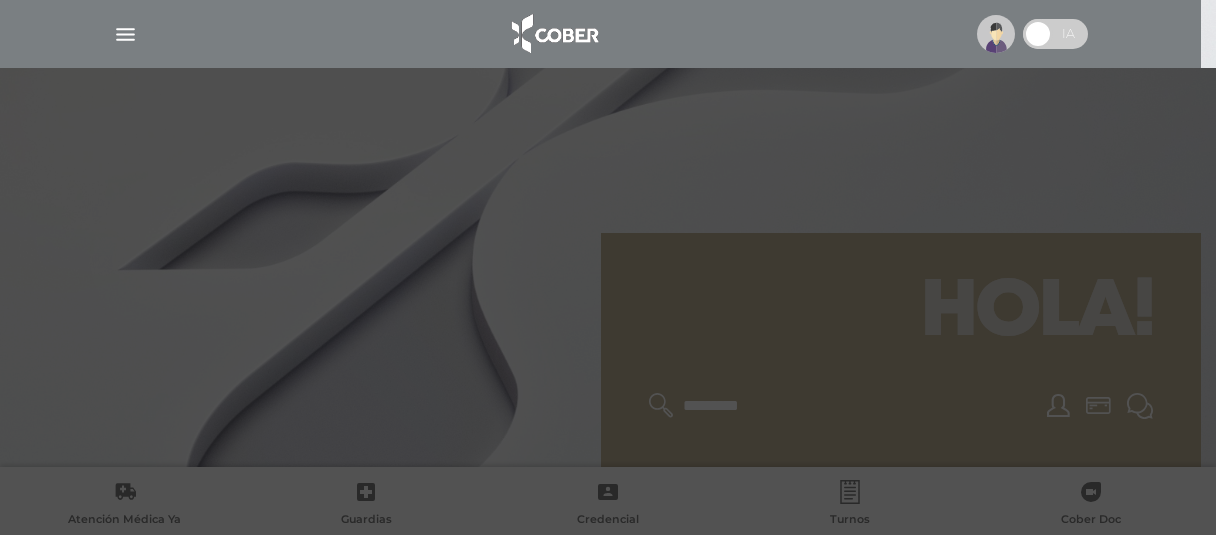 scroll, scrollTop: 0, scrollLeft: 0, axis: both 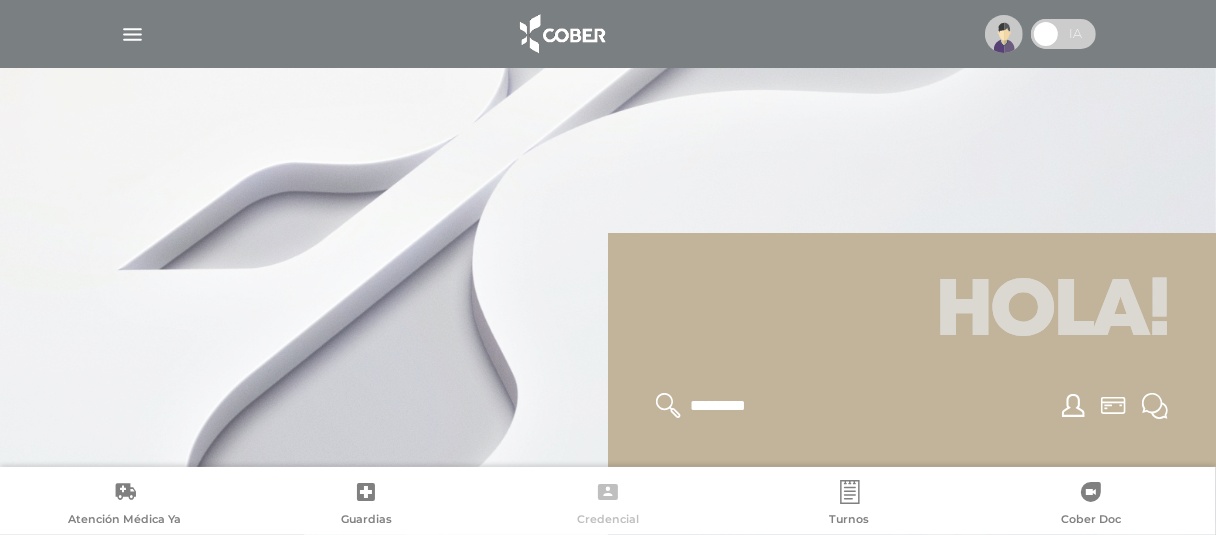 click on "Credencial" at bounding box center (608, 505) 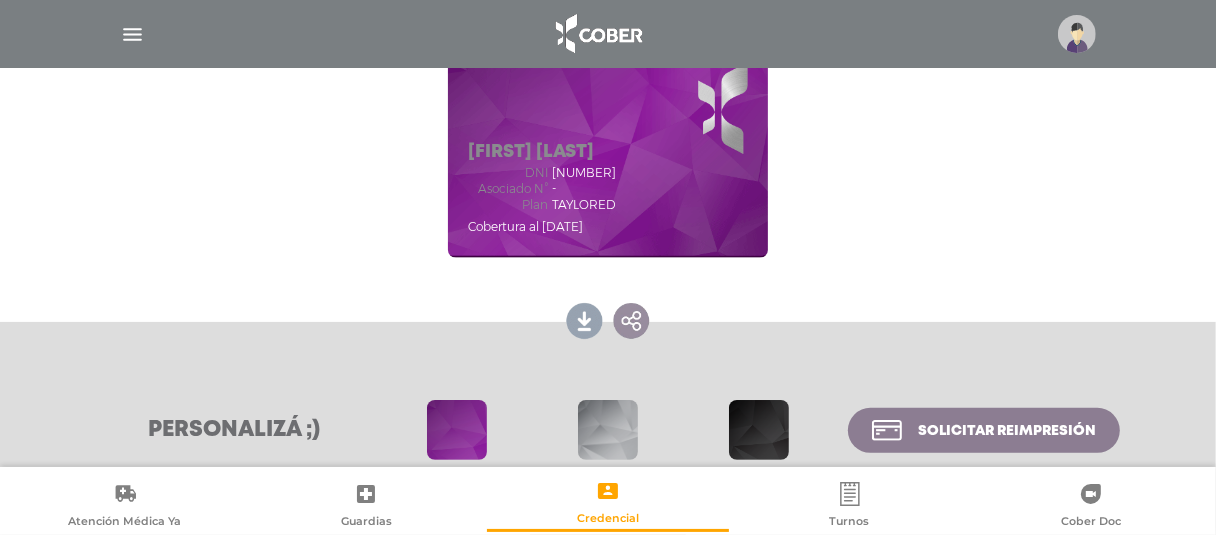scroll, scrollTop: 200, scrollLeft: 0, axis: vertical 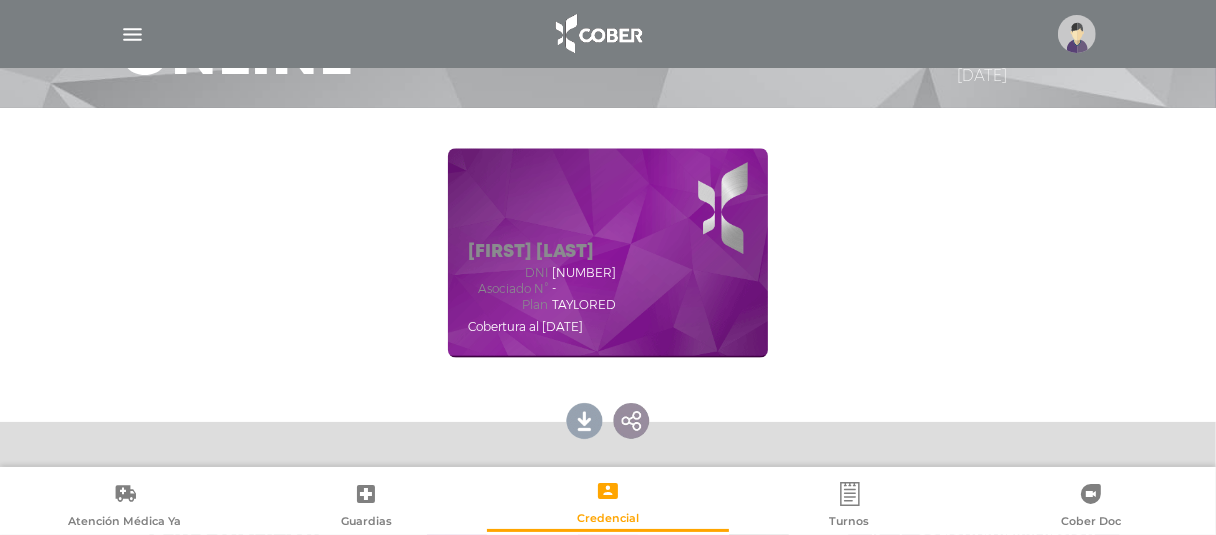 click on "[FIRST] [LAST]
dni
[NUMBER]
Asociado N°
-
Plan
TAYLORED
Cobertura al [DATE]" at bounding box center (608, 253) 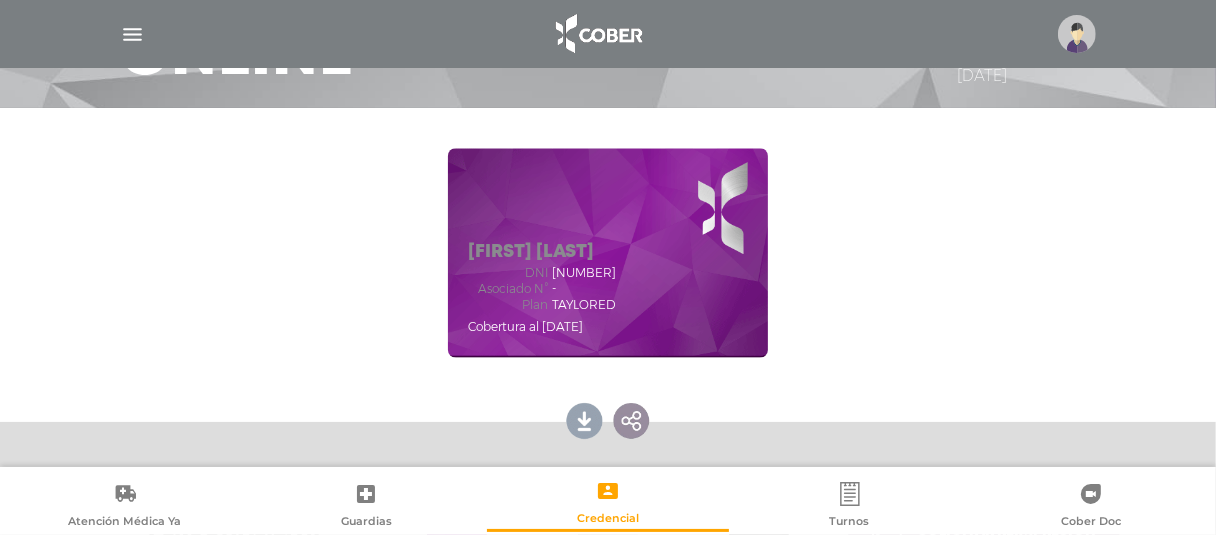click on "[FIRST] [LAST]
dni
[NUMBER]
Asociado N°
-
Plan
TAYLORED
Cobertura al [DATE]" at bounding box center [608, 253] 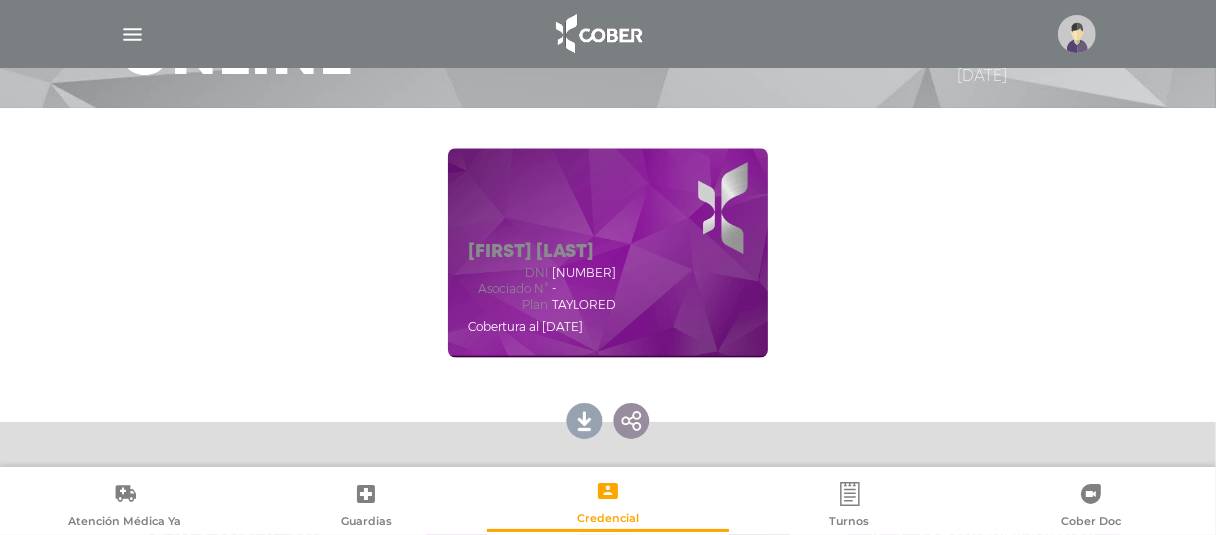 drag, startPoint x: 1038, startPoint y: 251, endPoint x: 777, endPoint y: 259, distance: 261.1226 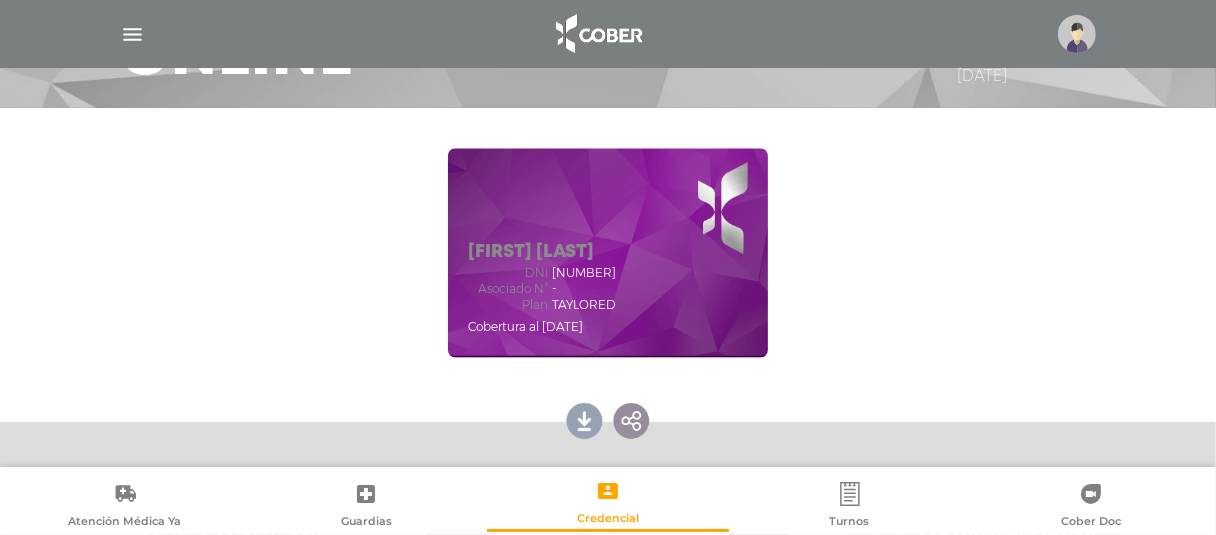 click on "[FIRST] [LAST]
dni
[NUMBER]
Asociado N°
-
Plan
TAYLORED
Cobertura al [DATE]" at bounding box center [608, 253] 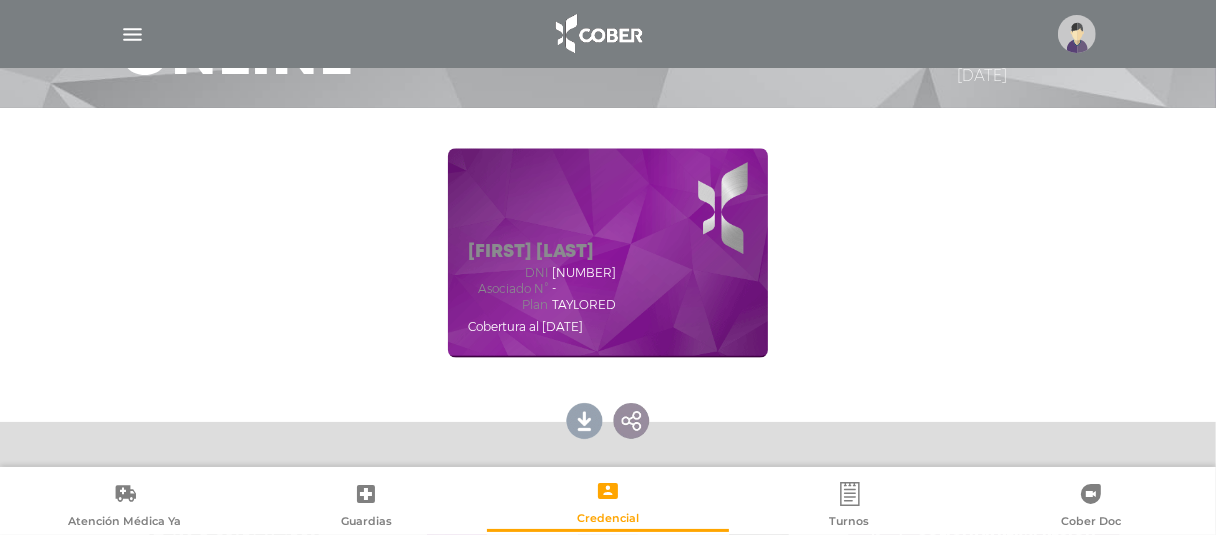 click on "[NAME]
dni
24828388
Asociado N°
-
Plan
TAYLORED
Cobertura al 07/07/2025" at bounding box center [608, 253] 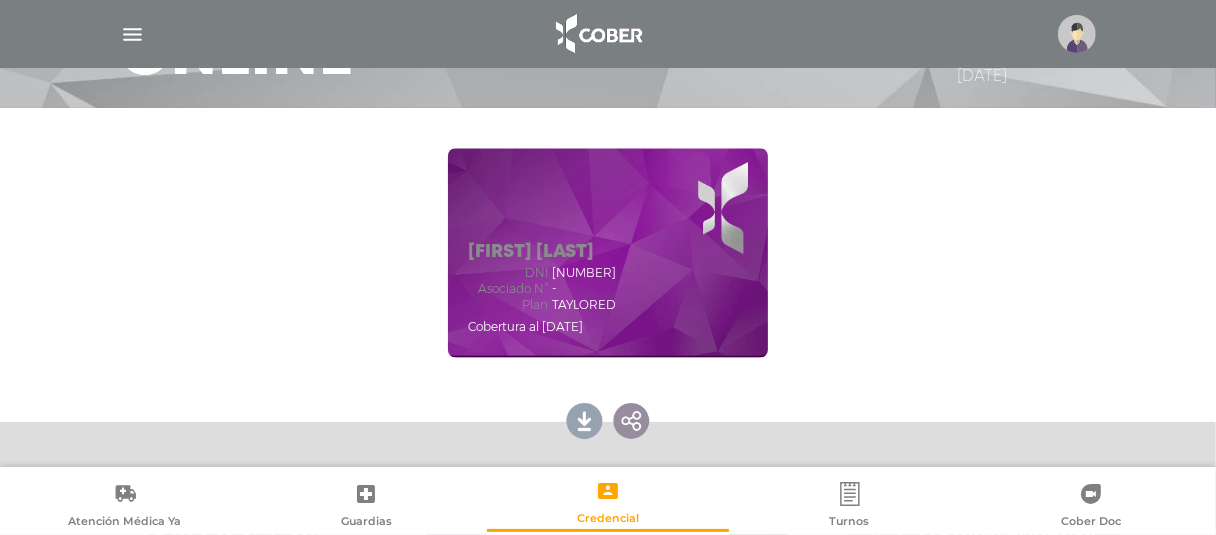 drag, startPoint x: 1084, startPoint y: 291, endPoint x: 1079, endPoint y: 306, distance: 15.811388 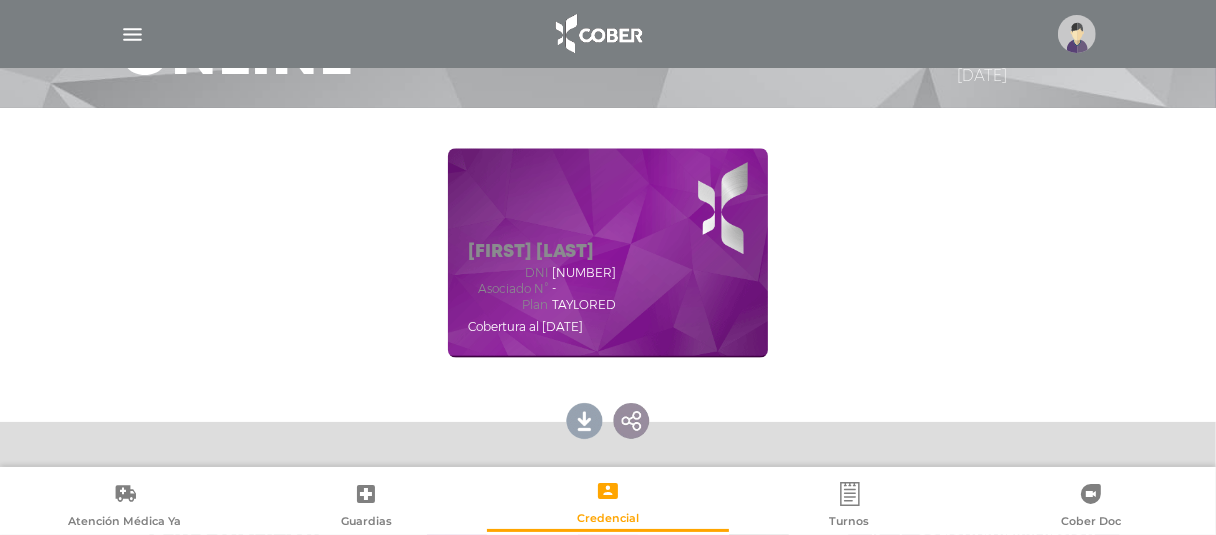 click on "[NAME]
dni
24828388
Asociado N°
-
Plan
TAYLORED
Cobertura al 07/07/2025" at bounding box center (608, 253) 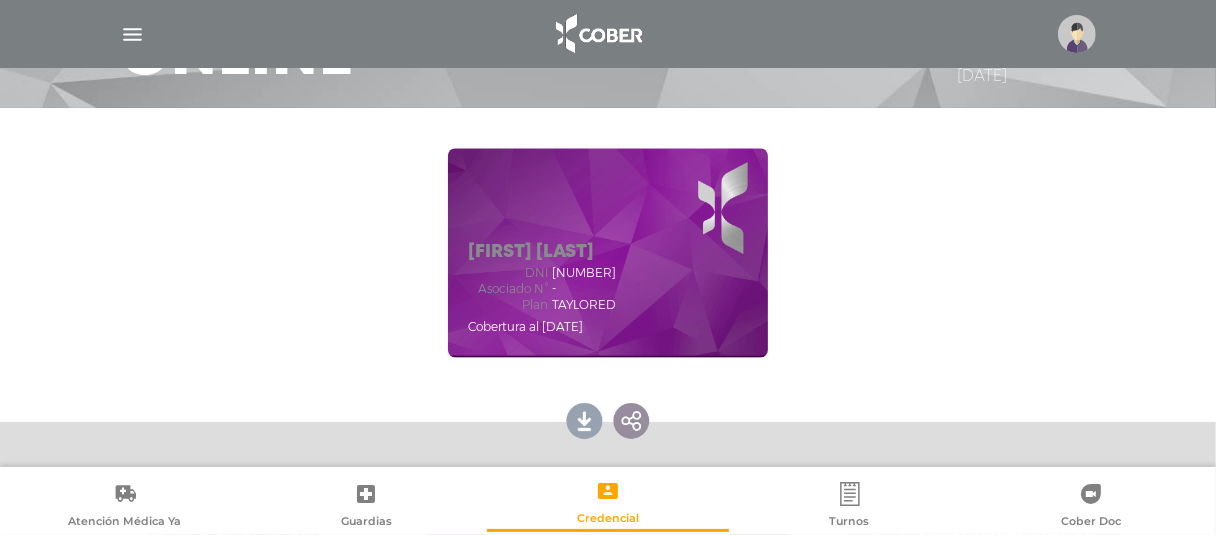 click on "[NAME]
dni
24828388
Asociado N°
-
Plan
TAYLORED
Cobertura al 07/07/2025" at bounding box center (608, 253) 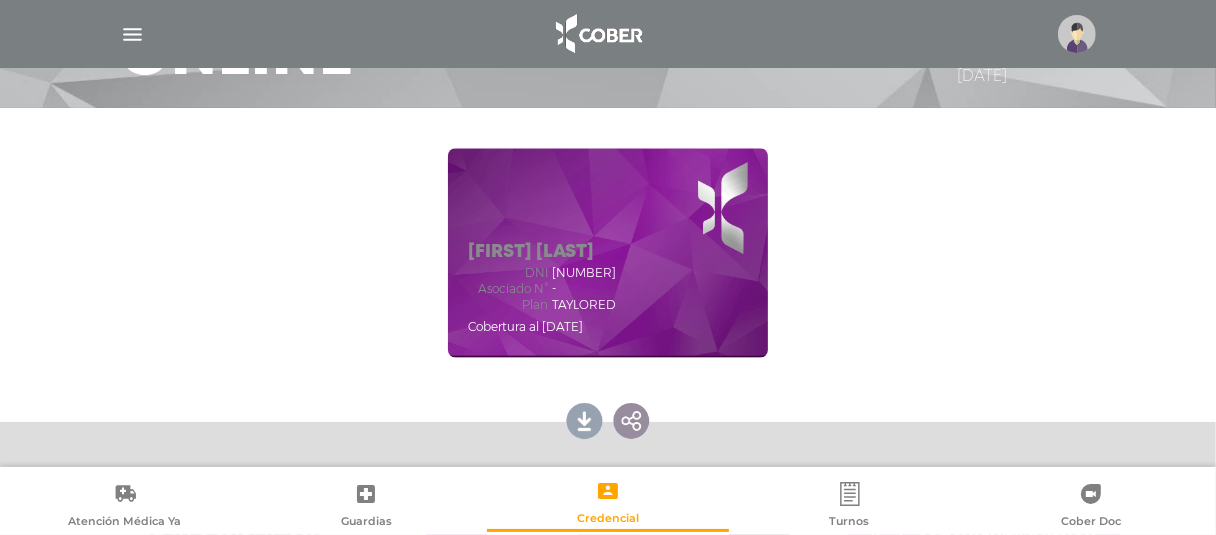 drag, startPoint x: 1163, startPoint y: 327, endPoint x: 1154, endPoint y: 279, distance: 48.83646 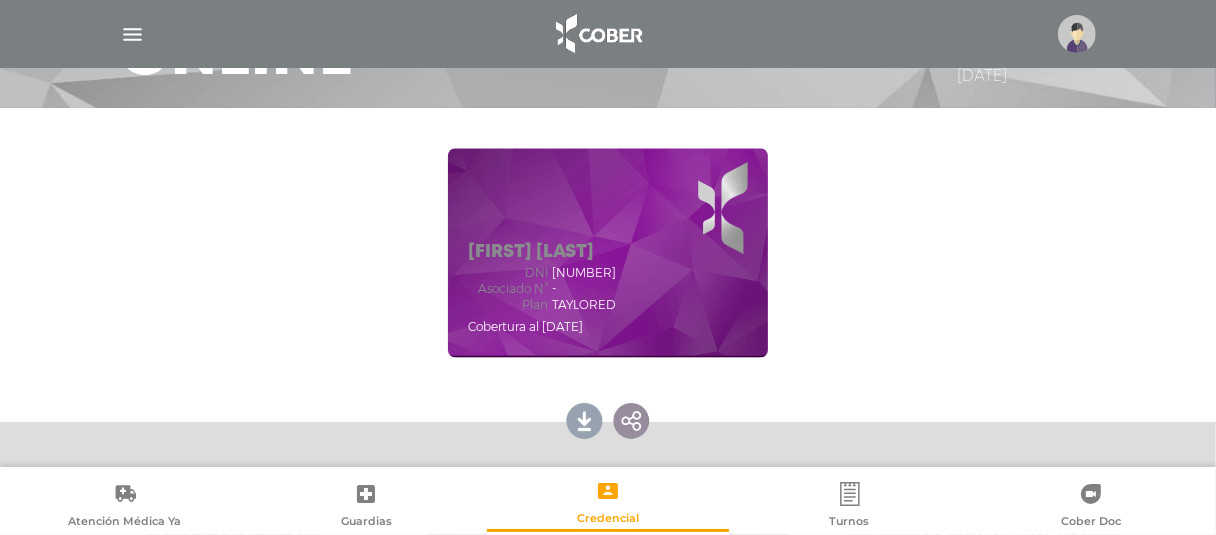 click on "Lorena Dos Santos
858220-00
Cober TAYLORED
Cobertura al 07/07/2025
Lorena Dos Santos
dni
24828388
Asociado N°
-
Plan" at bounding box center (608, 253) 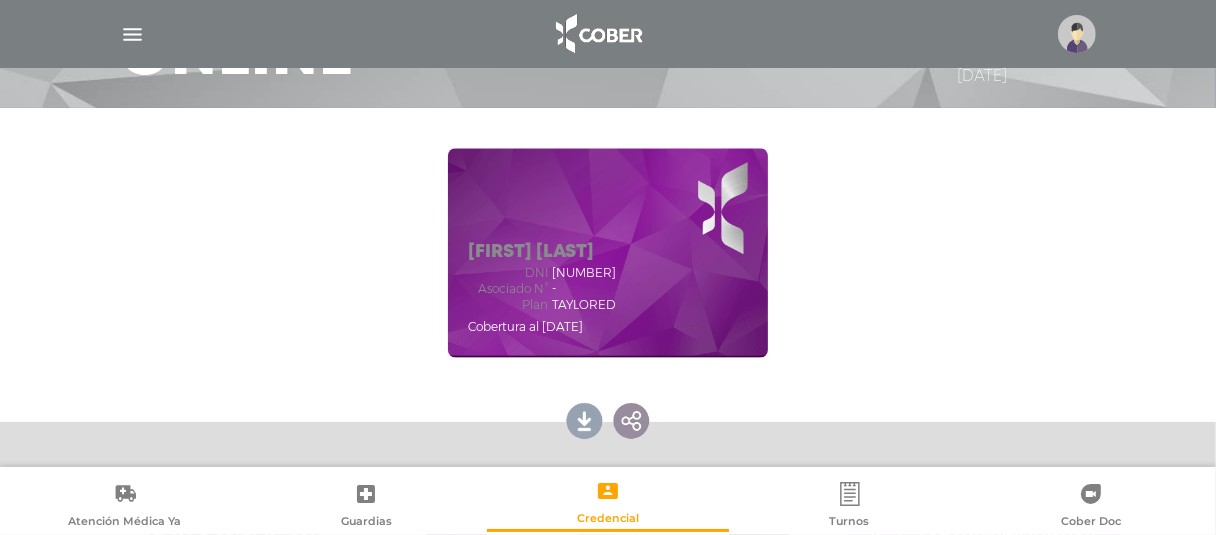click on "Lorena Dos Santos
dni
24828388
Asociado N°
-
Plan
TAYLORED
Cobertura al 07/07/2025" at bounding box center (608, 253) 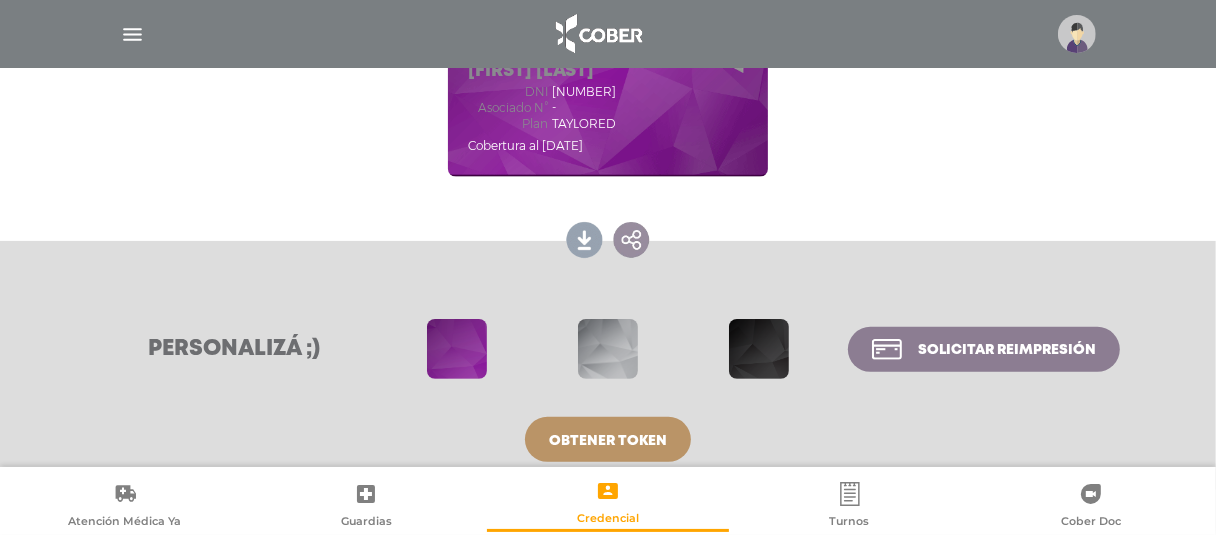 scroll, scrollTop: 403, scrollLeft: 0, axis: vertical 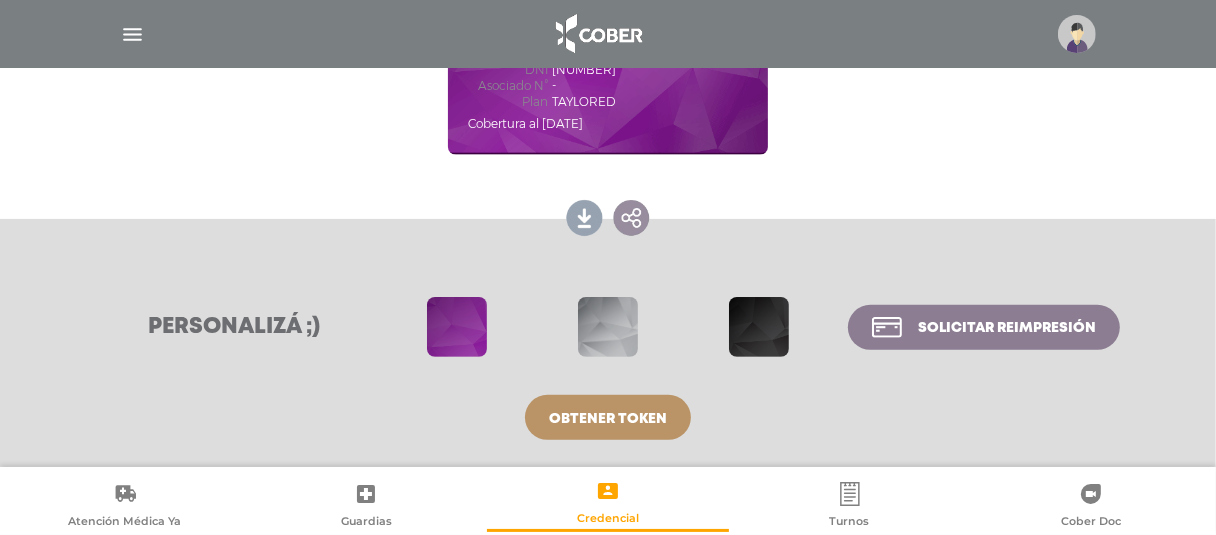 click on "Lorena Dos Santos
858220-00
Cober TAYLORED
Cobertura al 07/07/2025
Lorena Dos Santos
dni
24828388
Asociado N°
-
Plan" at bounding box center (608, 50) 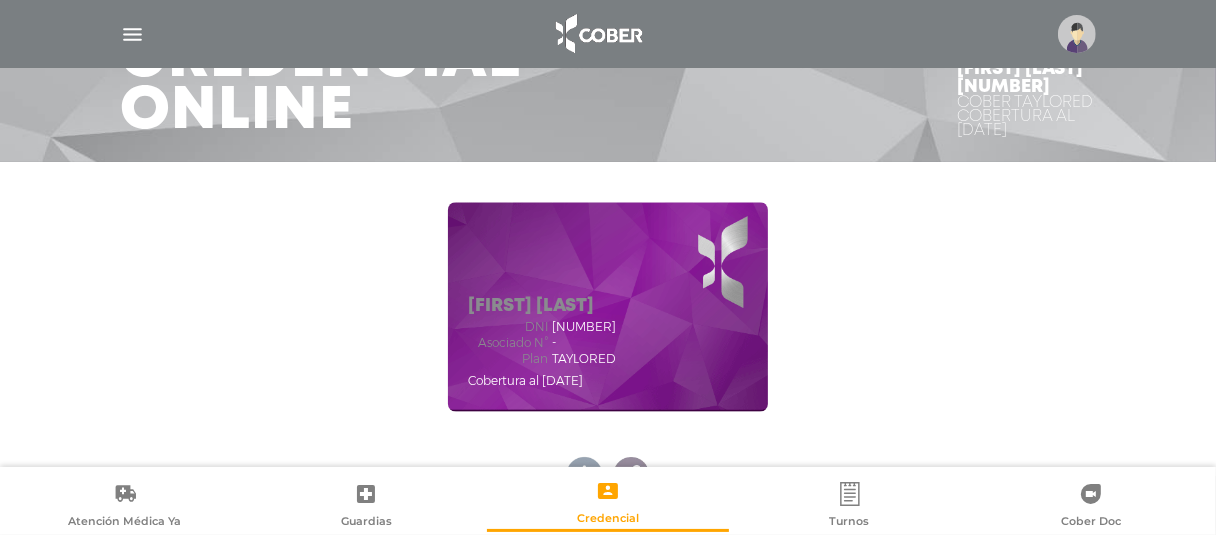 scroll, scrollTop: 103, scrollLeft: 0, axis: vertical 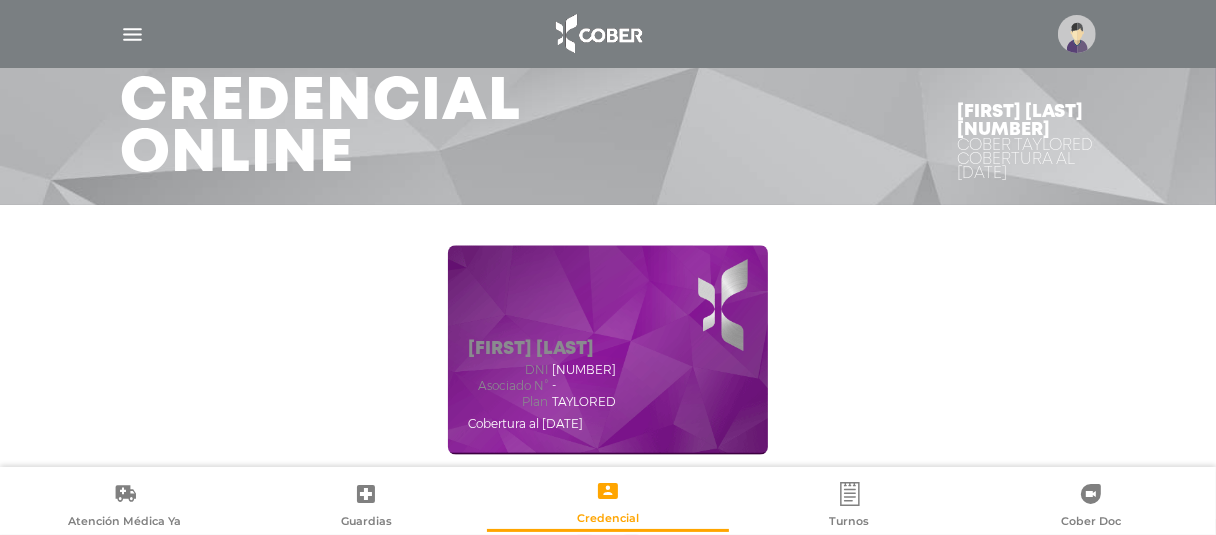 click on "Lorena Dos Santos
dni
24828388
Asociado N°
-
Plan
TAYLORED
Cobertura al 07/07/2025" at bounding box center [608, 350] 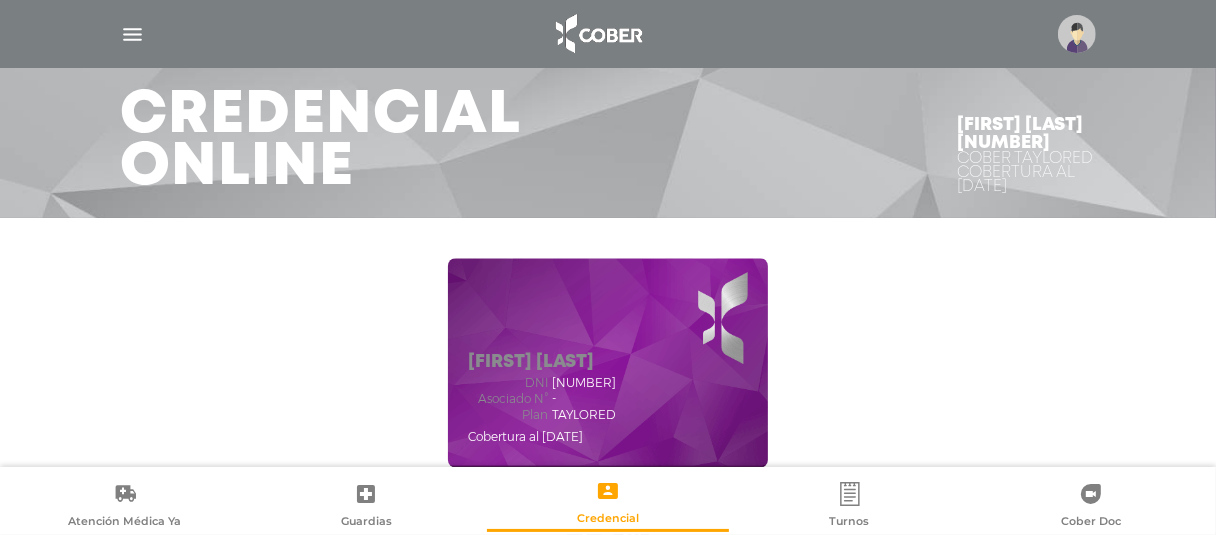 scroll, scrollTop: 103, scrollLeft: 0, axis: vertical 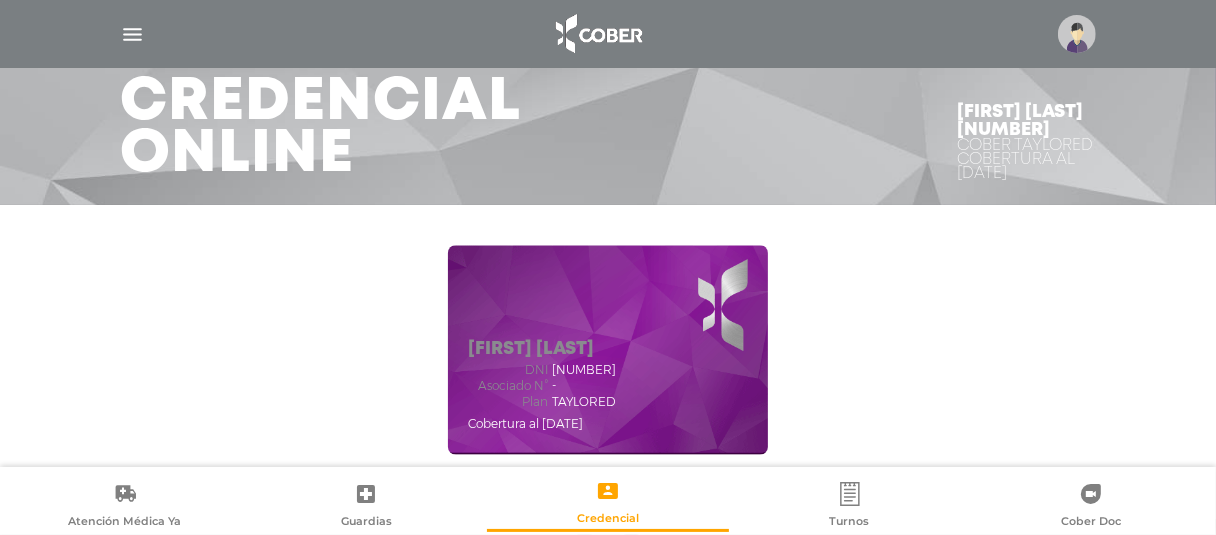 drag, startPoint x: 1076, startPoint y: 333, endPoint x: 1018, endPoint y: 337, distance: 58.137768 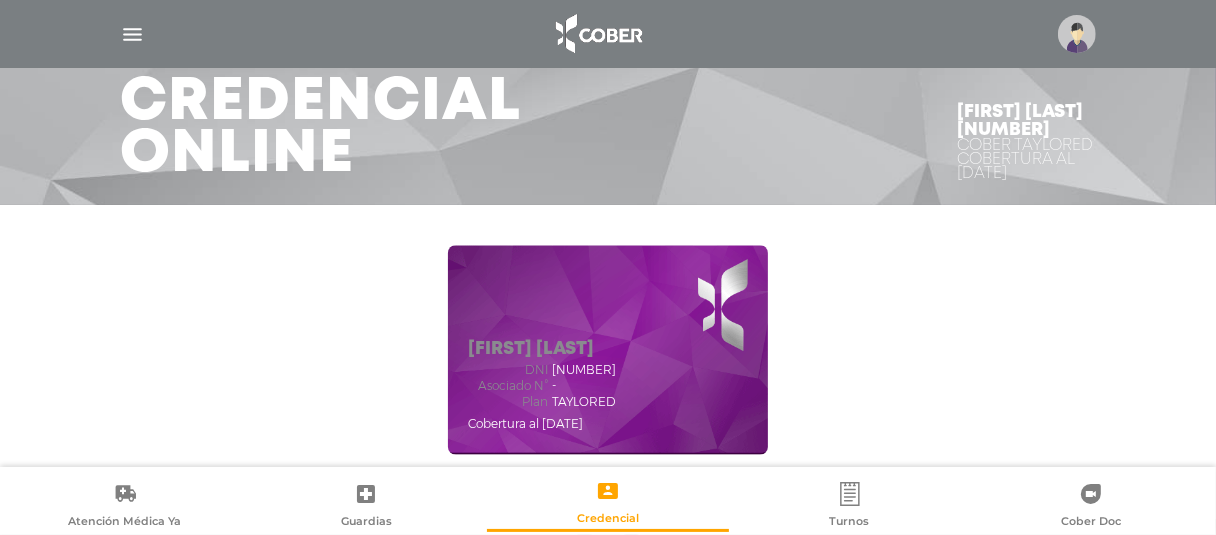 drag, startPoint x: 514, startPoint y: 367, endPoint x: 454, endPoint y: 307, distance: 84.85281 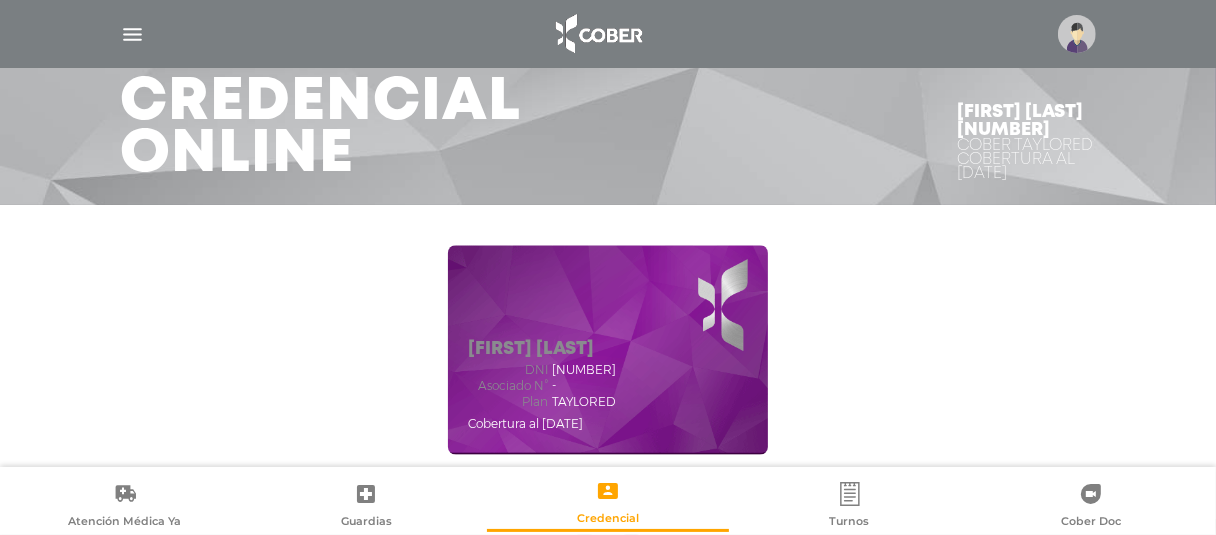 click on "Lorena Dos Santos
dni
24828388
Asociado N°
-
Plan
TAYLORED
Cobertura al 07/07/2025" at bounding box center [542, 387] 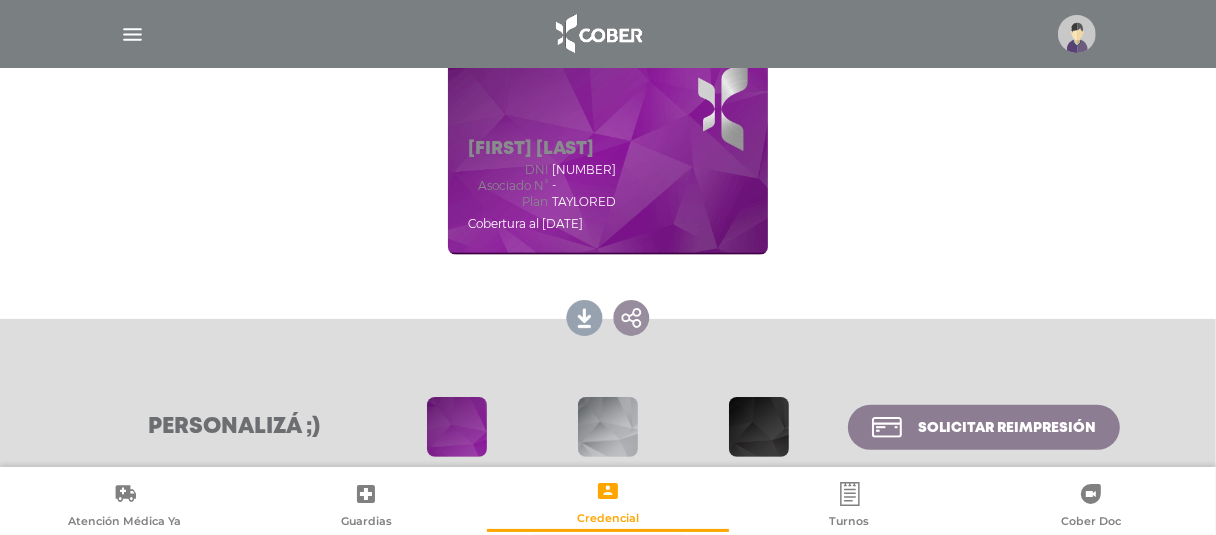 scroll, scrollTop: 403, scrollLeft: 0, axis: vertical 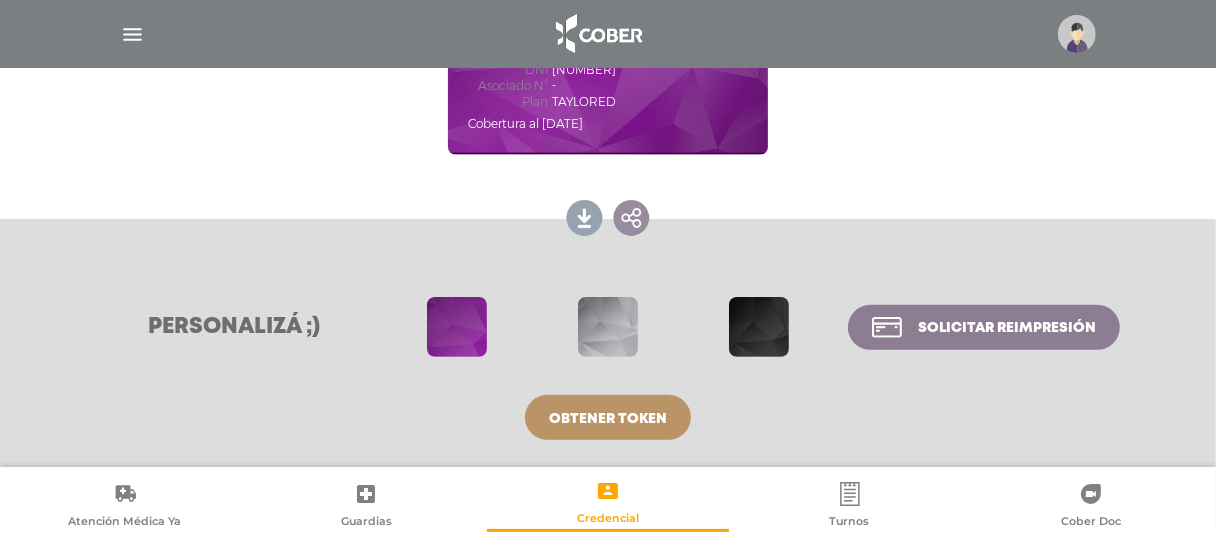 click at bounding box center [1077, 34] 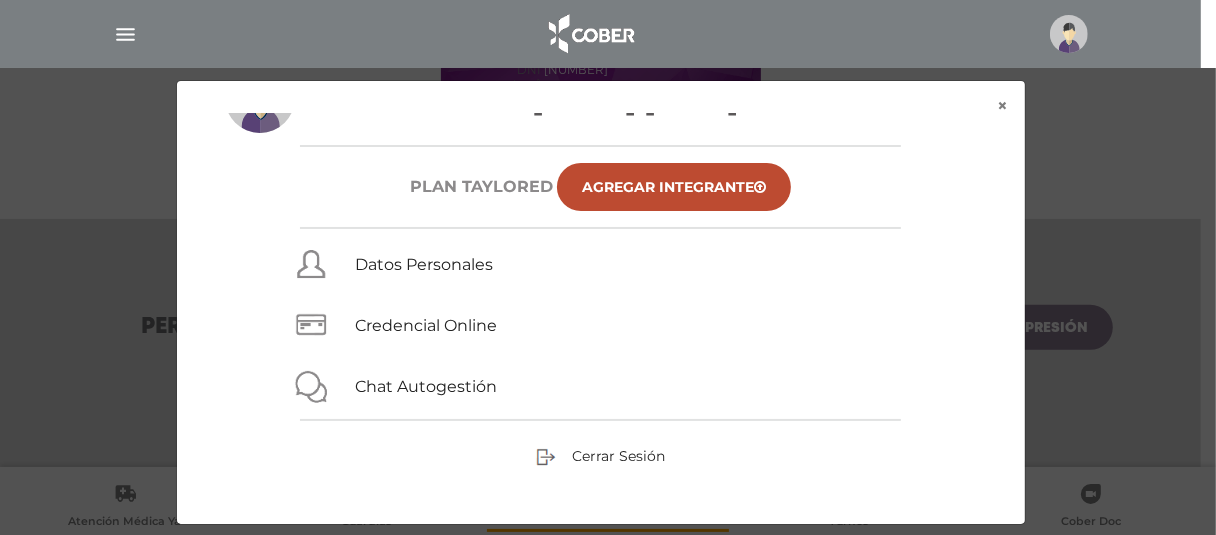 scroll, scrollTop: 77, scrollLeft: 0, axis: vertical 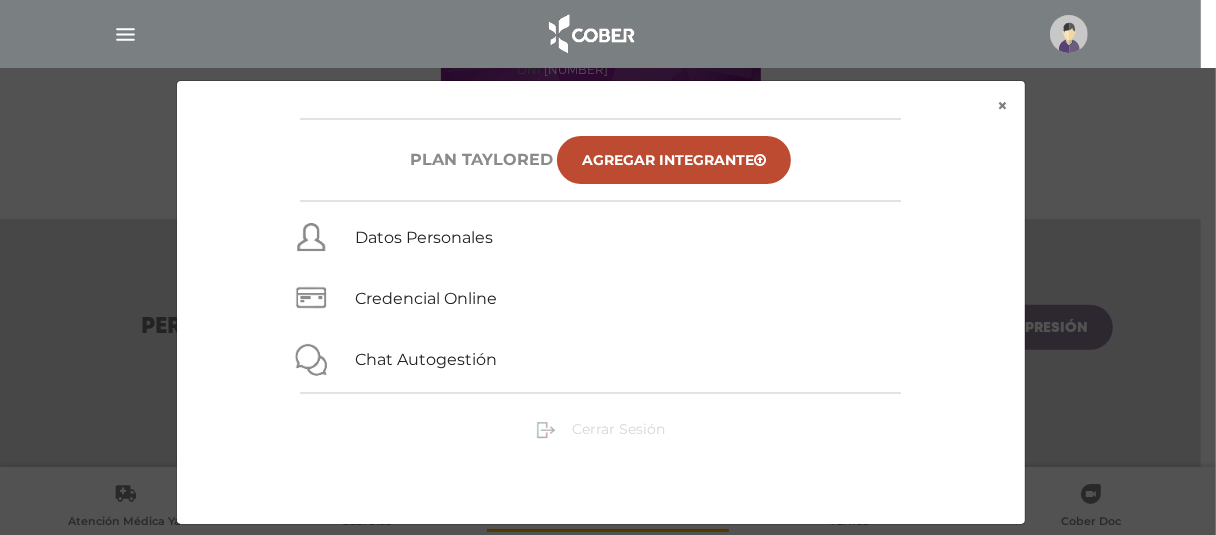 click on "Cerrar Sesión" at bounding box center (618, 429) 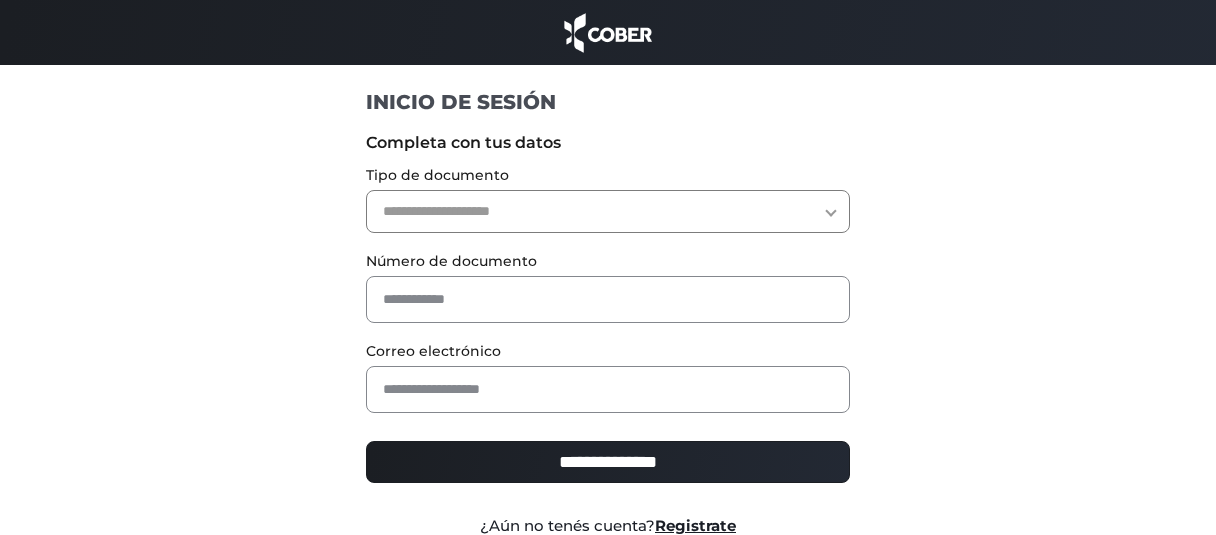 scroll, scrollTop: 0, scrollLeft: 0, axis: both 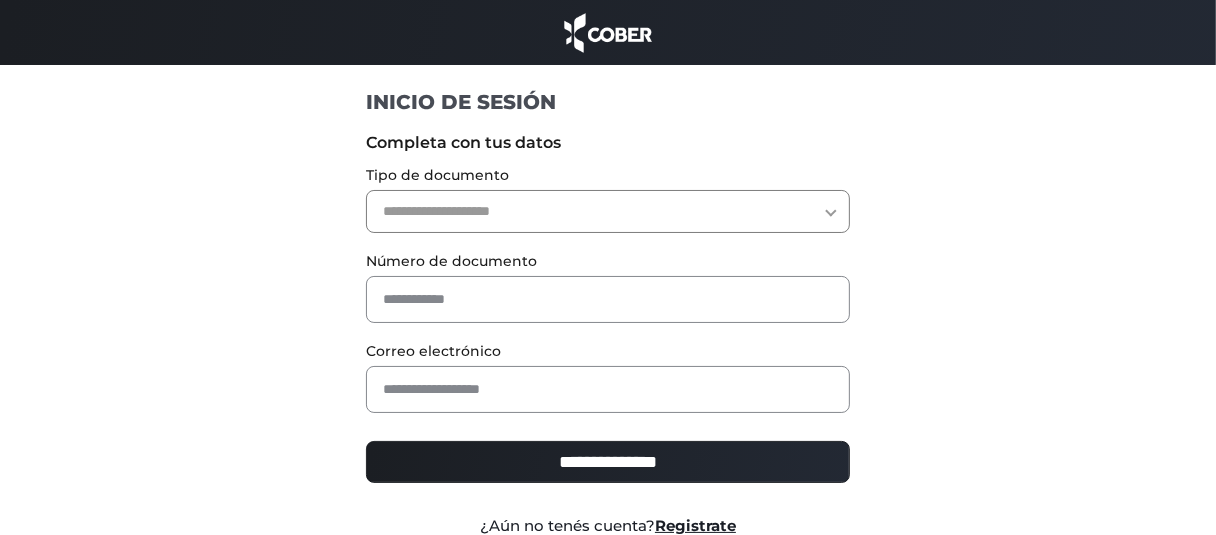 click on "**********" at bounding box center (607, 211) 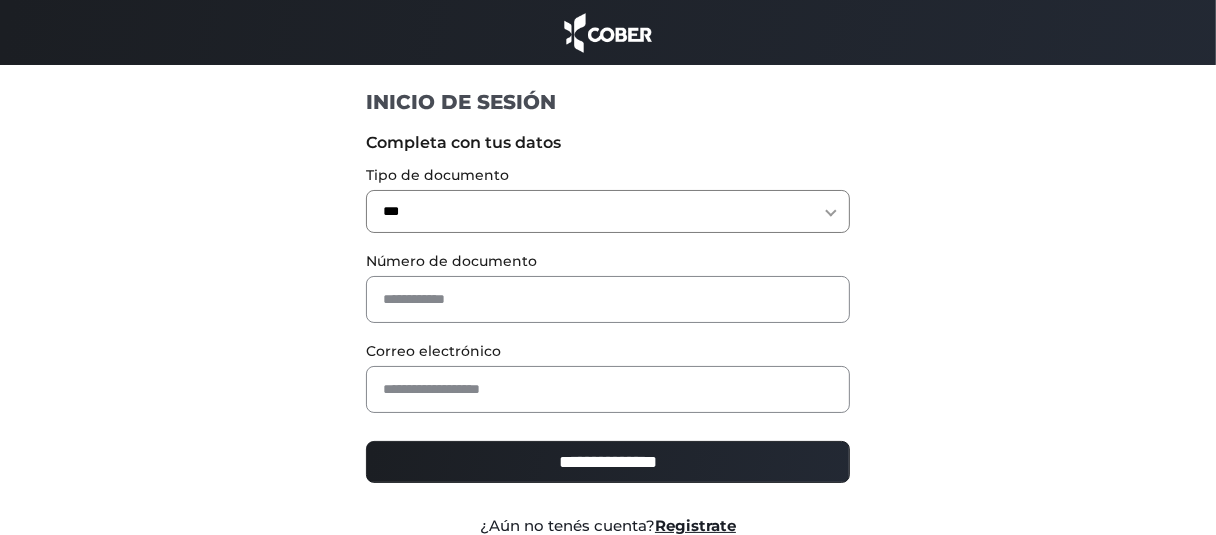 click on "**********" at bounding box center (607, 211) 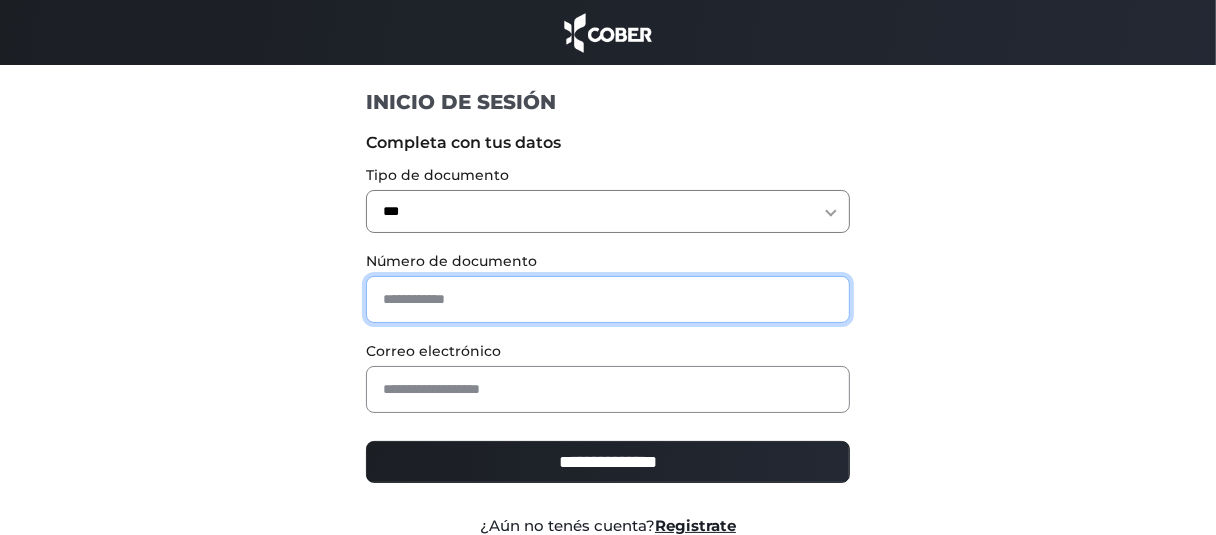 paste on "********" 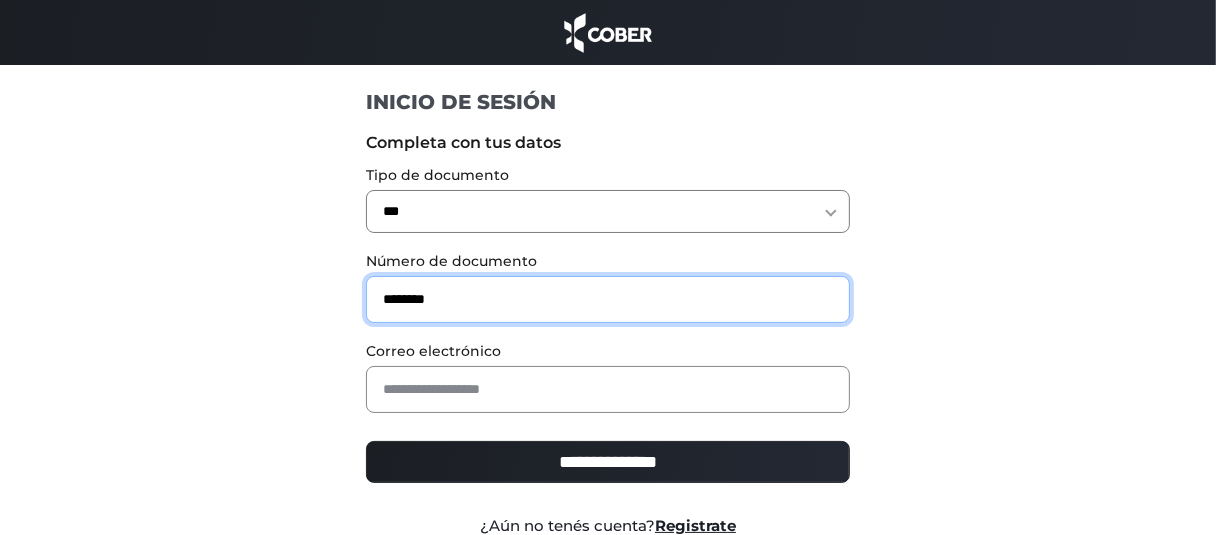 type on "********" 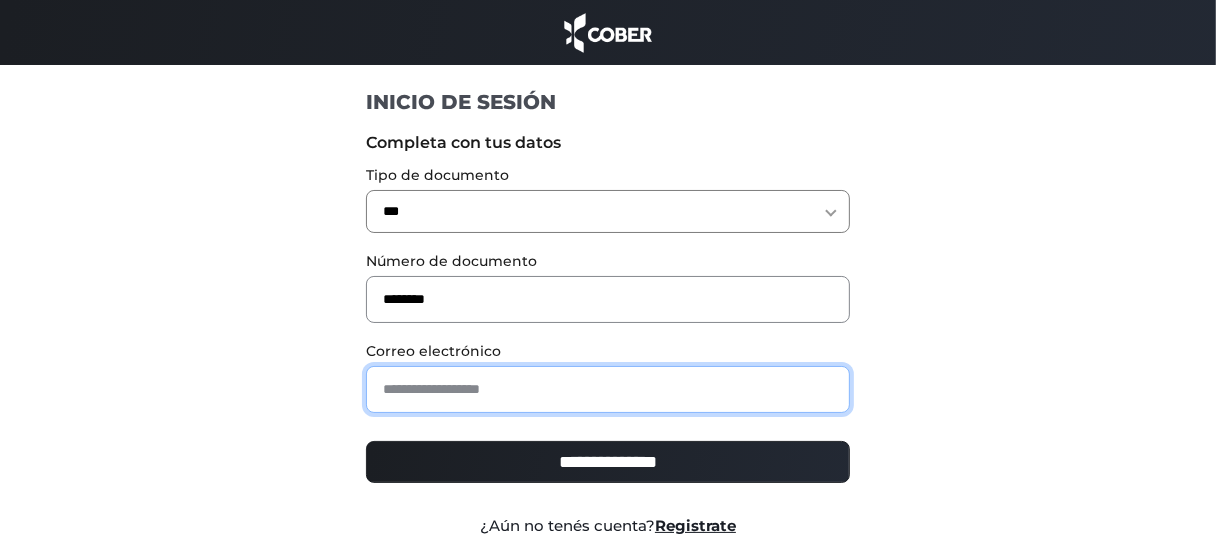 drag, startPoint x: 445, startPoint y: 390, endPoint x: 445, endPoint y: 460, distance: 70 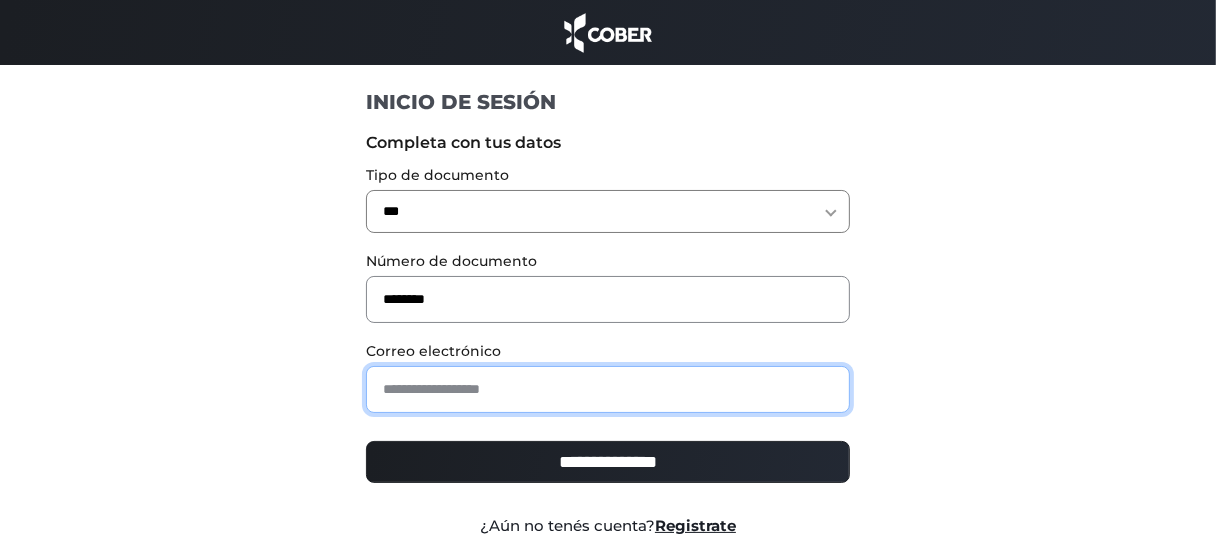 click at bounding box center (607, 389) 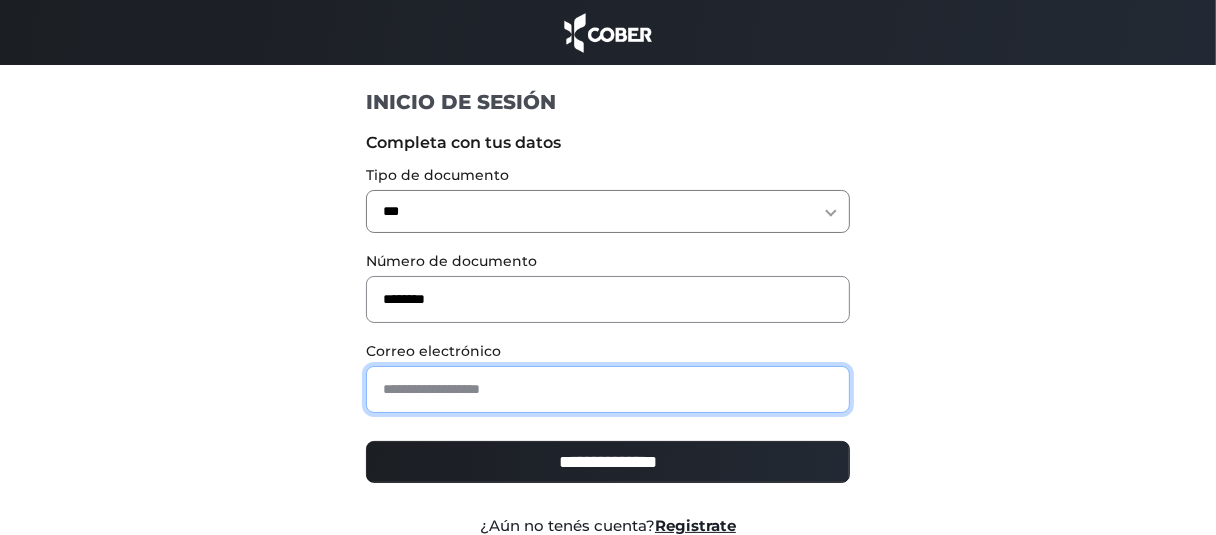 paste on "**********" 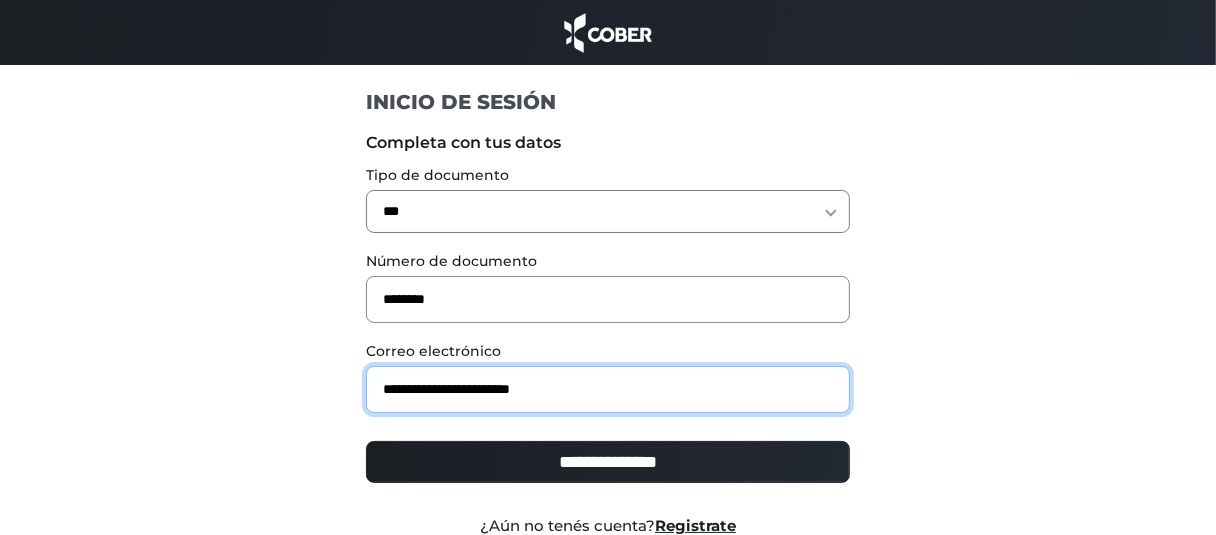 type on "**********" 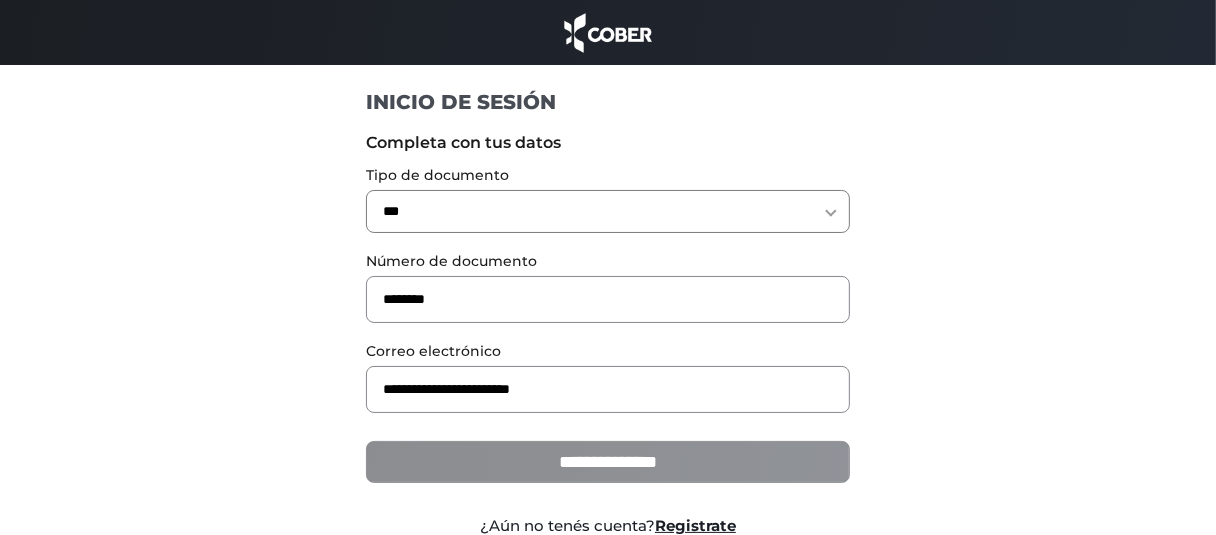 click on "**********" at bounding box center (607, 462) 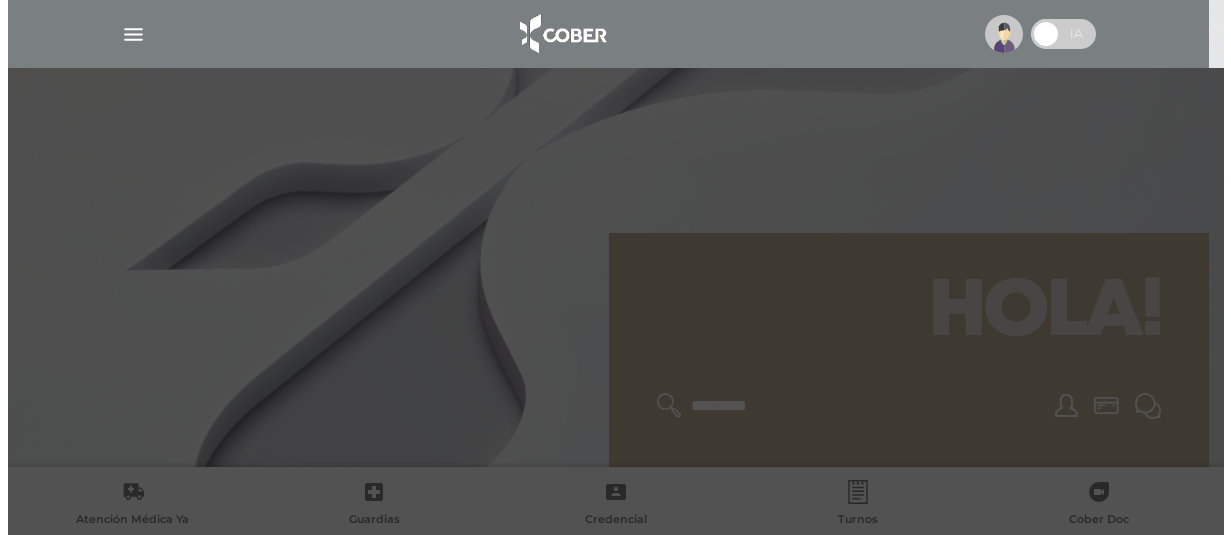 scroll, scrollTop: 0, scrollLeft: 0, axis: both 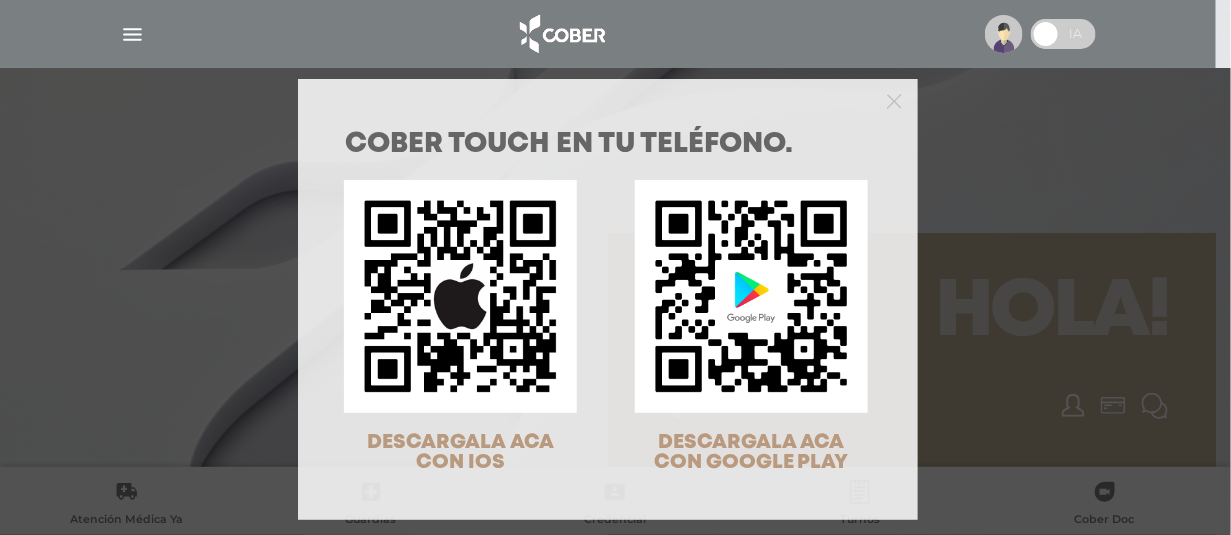 drag, startPoint x: 1182, startPoint y: 202, endPoint x: 1151, endPoint y: 207, distance: 31.400637 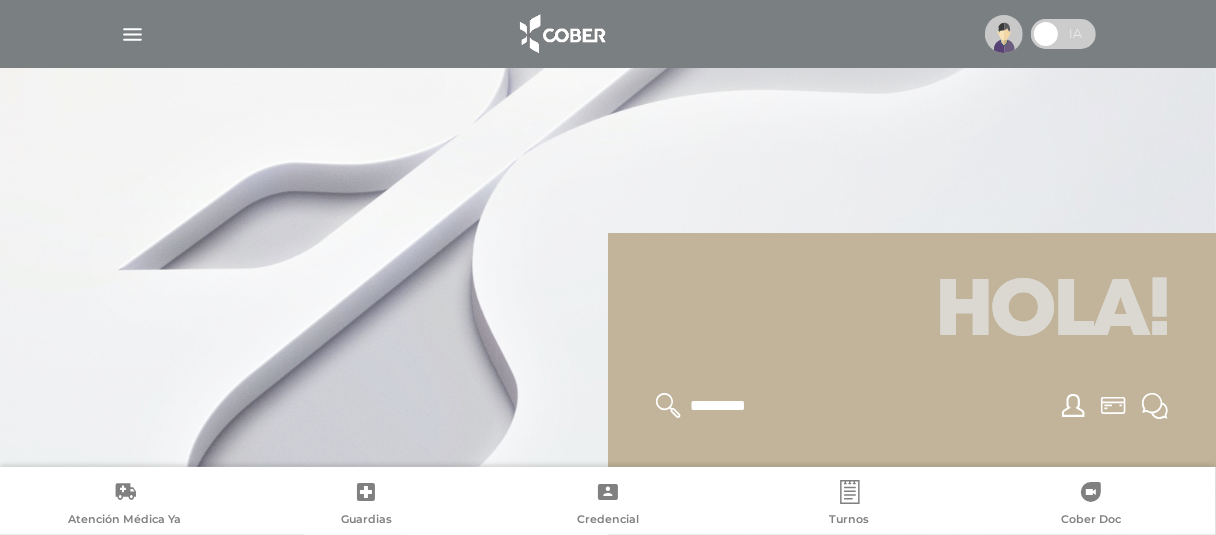 click at bounding box center (1004, 34) 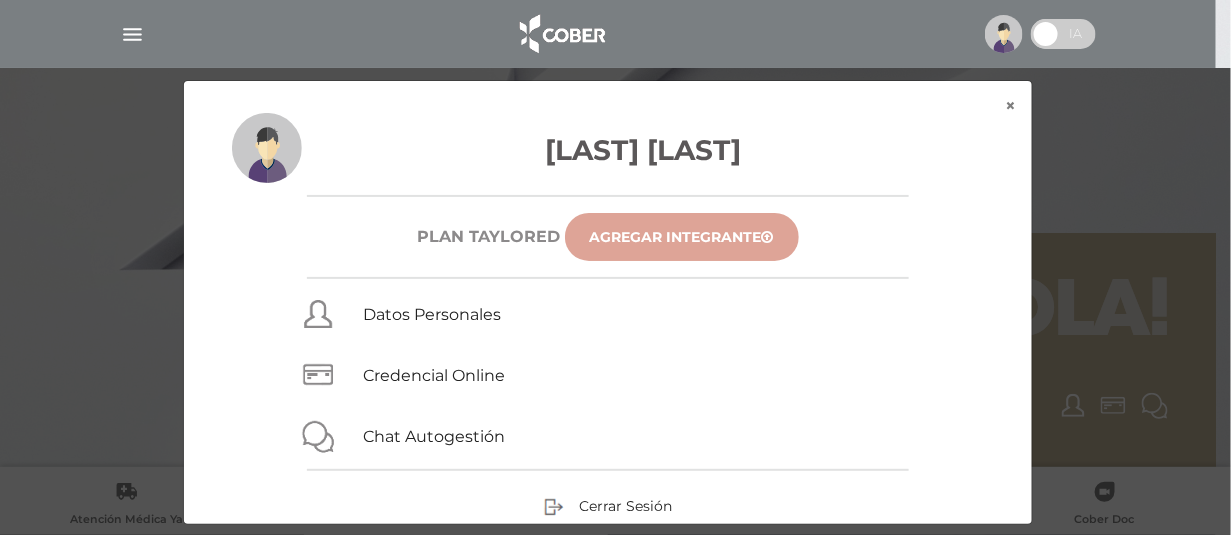 click on "Agregar Integrante" at bounding box center [682, 237] 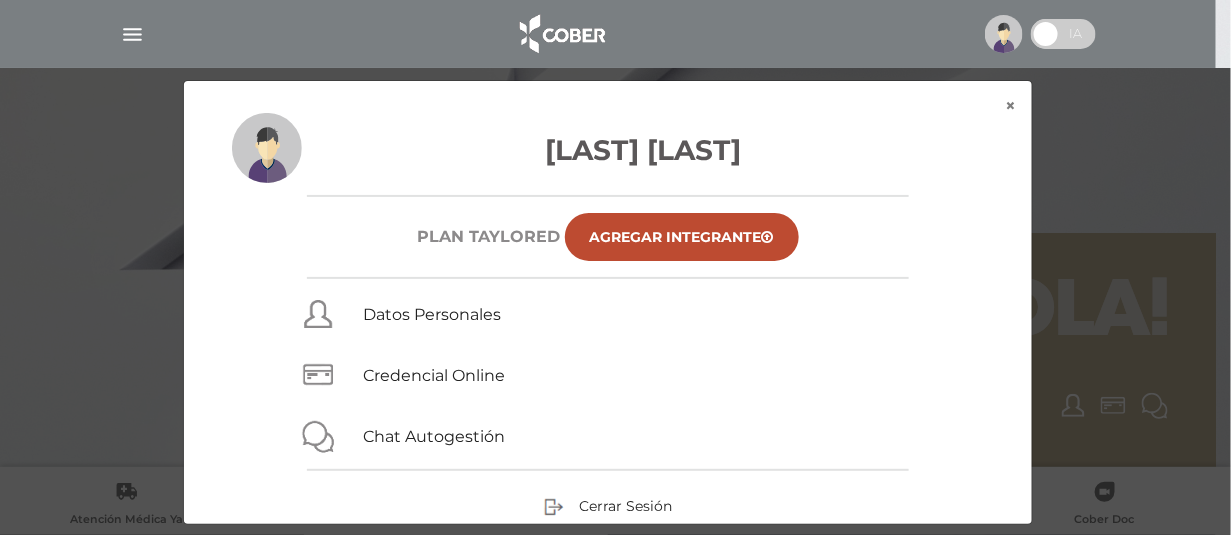 click on "Credencial Online" at bounding box center [517, 372] 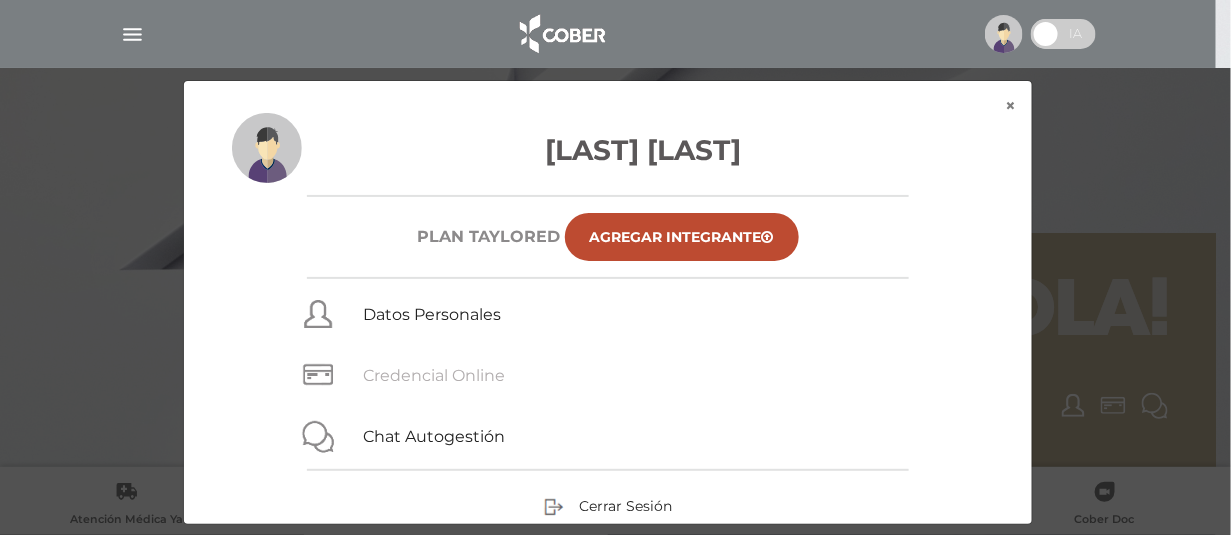 click on "Credencial Online" at bounding box center (434, 375) 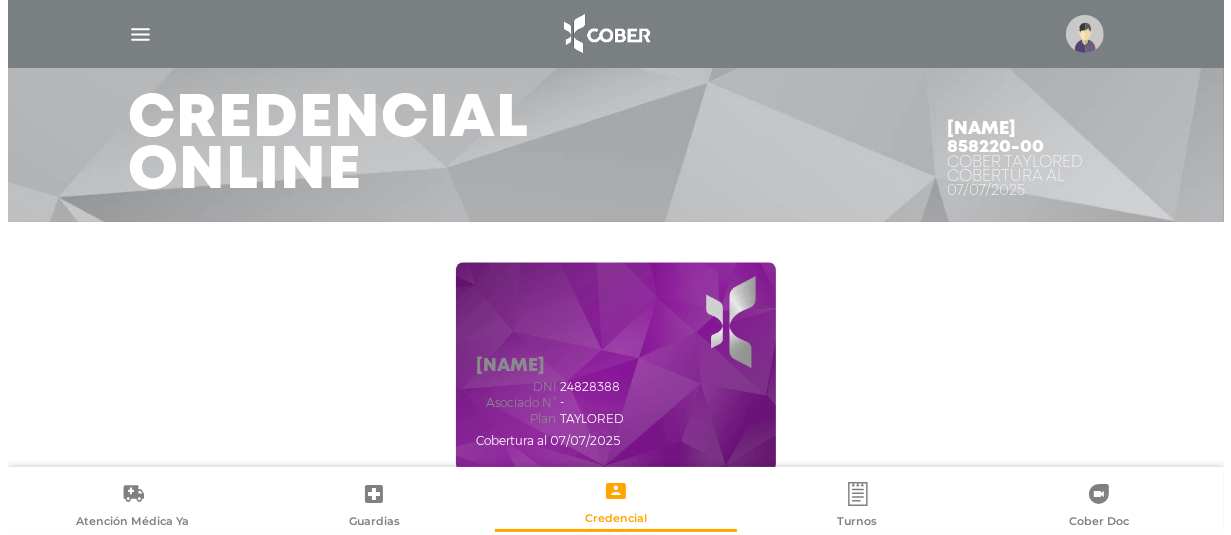scroll, scrollTop: 200, scrollLeft: 0, axis: vertical 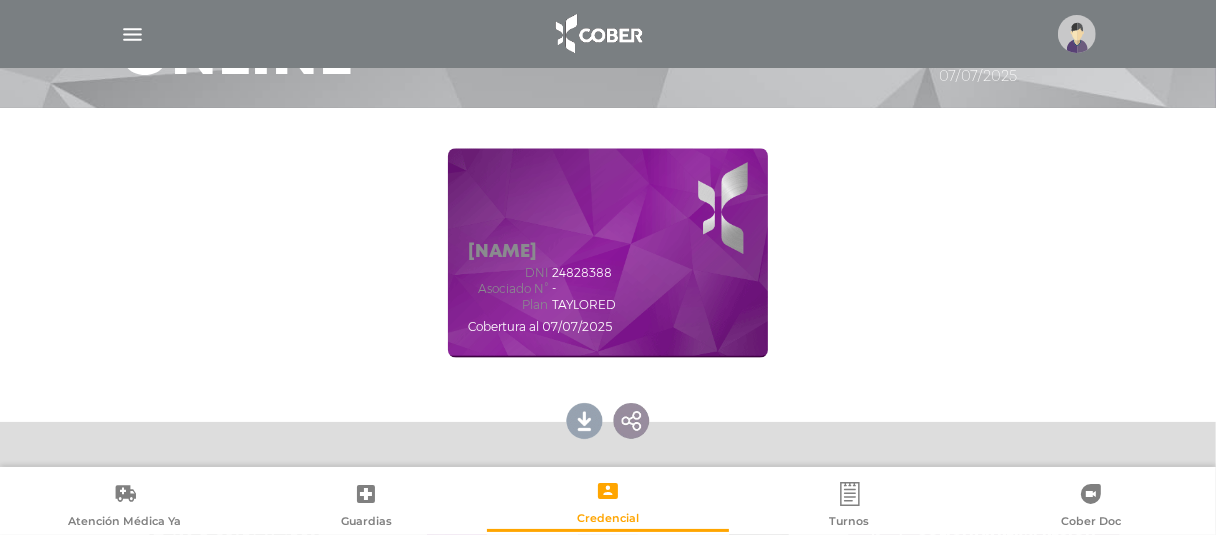 click on "[NAME]
858220-00
Cober TAYLORED
Cobertura al 07/07/2025
[NAME]
dni
24828388
Asociado N°
-
Plan" at bounding box center (608, 253) 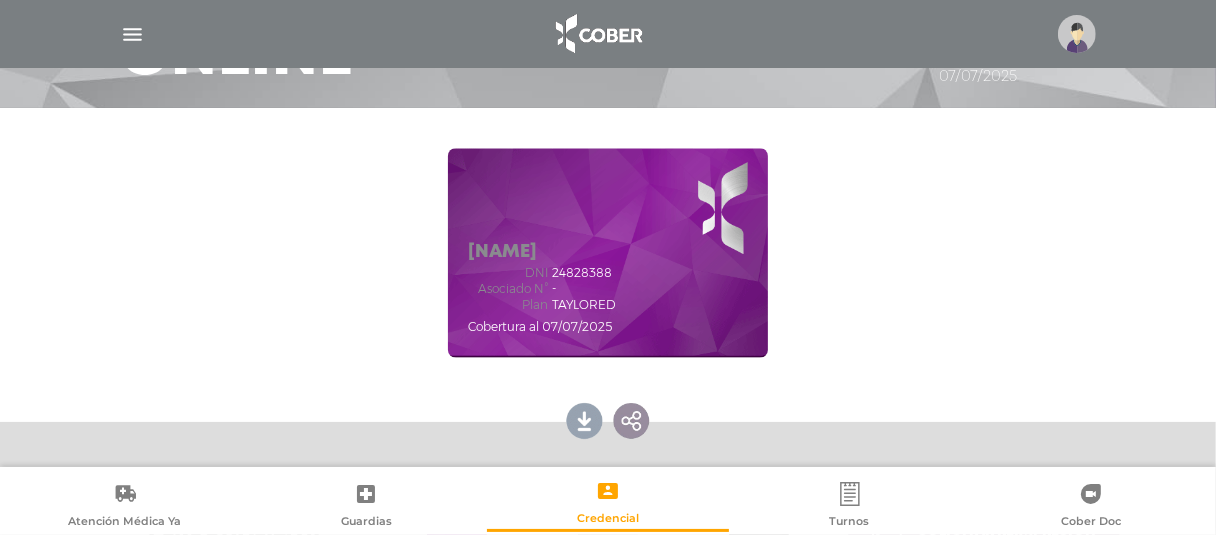 click on "Lorena Dos Santos
858220-00
Cober TAYLORED
Cobertura al 07/07/2025
Lorena Dos Santos
dni
24828388
Asociado N°
-
Plan" at bounding box center [608, 253] 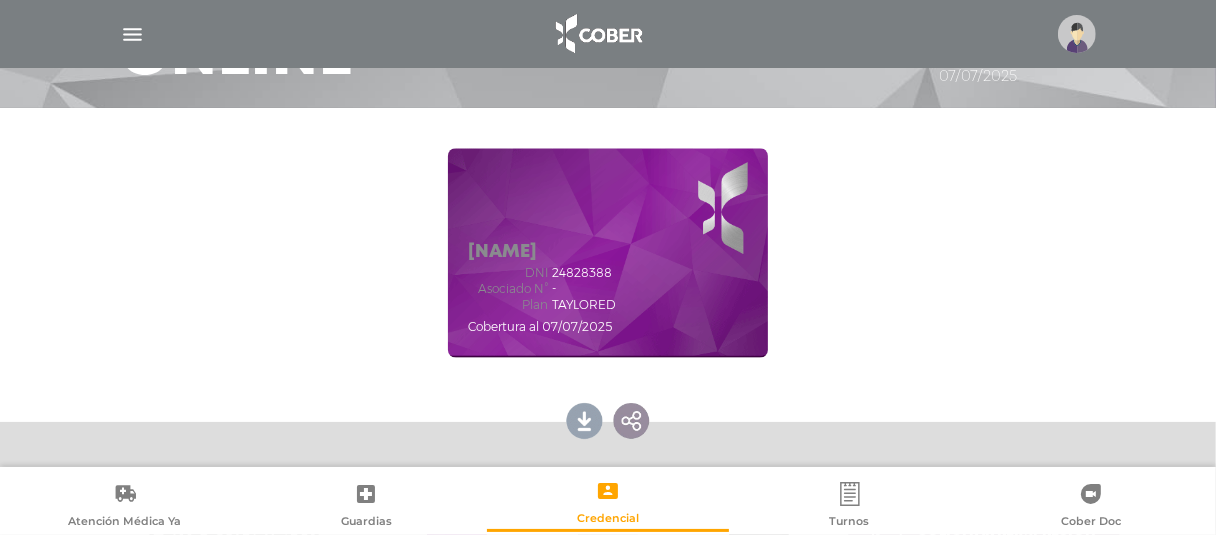 drag, startPoint x: 1011, startPoint y: 237, endPoint x: 1018, endPoint y: 254, distance: 18.384777 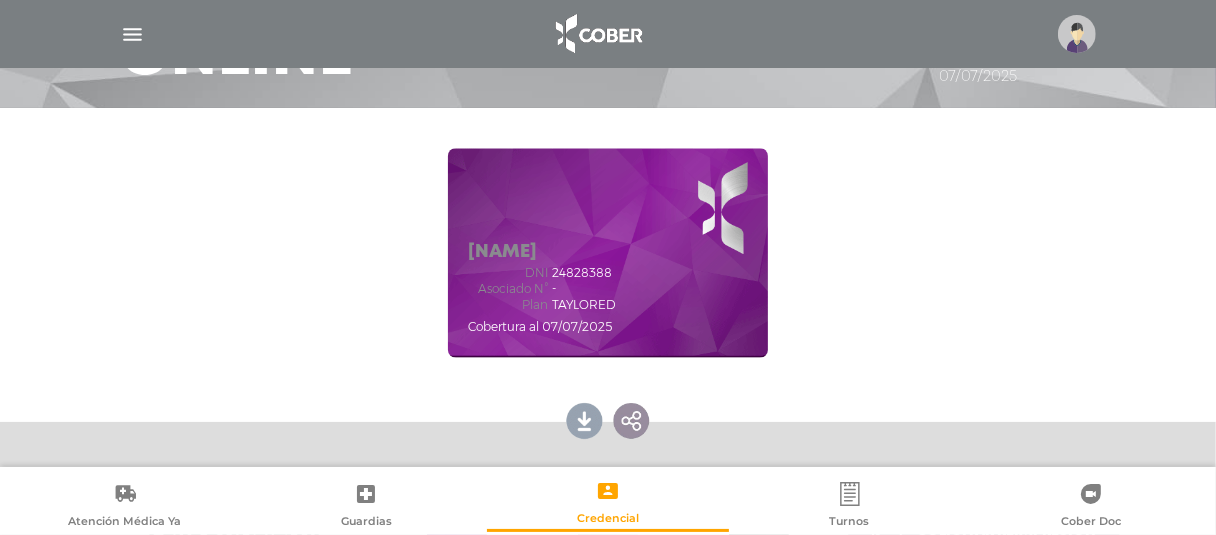drag, startPoint x: 284, startPoint y: 309, endPoint x: 312, endPoint y: 286, distance: 36.23534 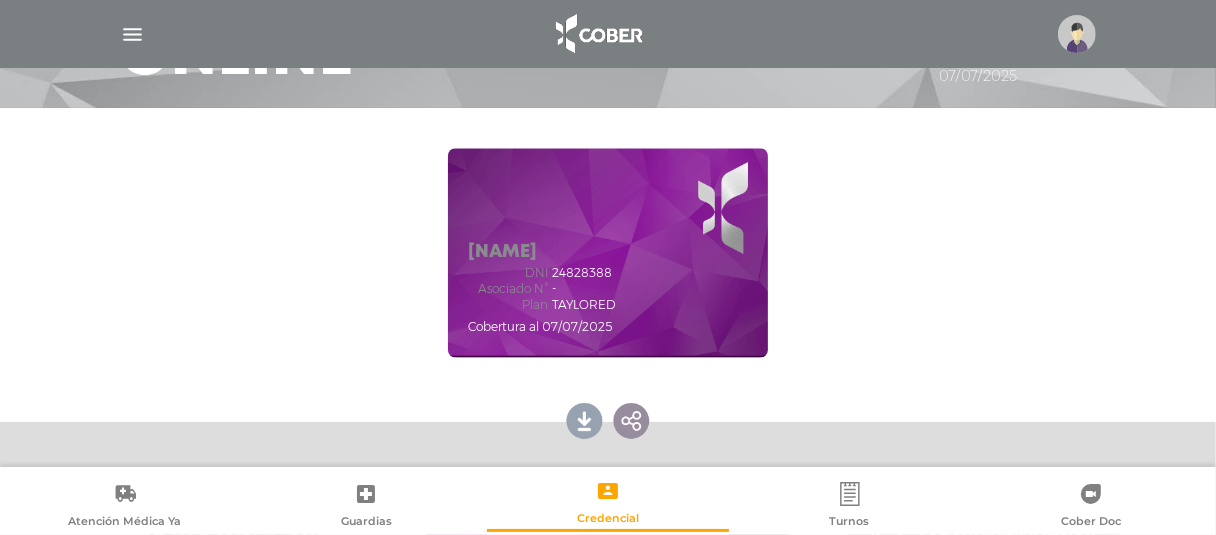 click on "Lorena Dos Santos
dni
24828388
Asociado N°
-
Plan
TAYLORED
Cobertura al 07/07/2025" at bounding box center (608, 253) 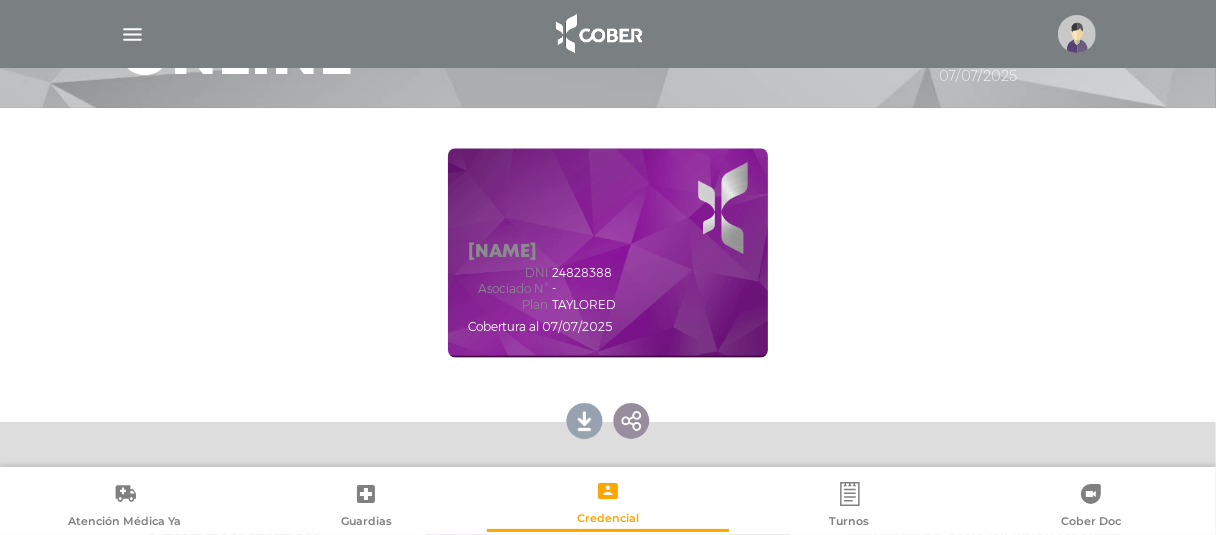 click on "Lorena Dos Santos
dni
24828388
Asociado N°
-
Plan
TAYLORED
Cobertura al 07/07/2025" at bounding box center (608, 253) 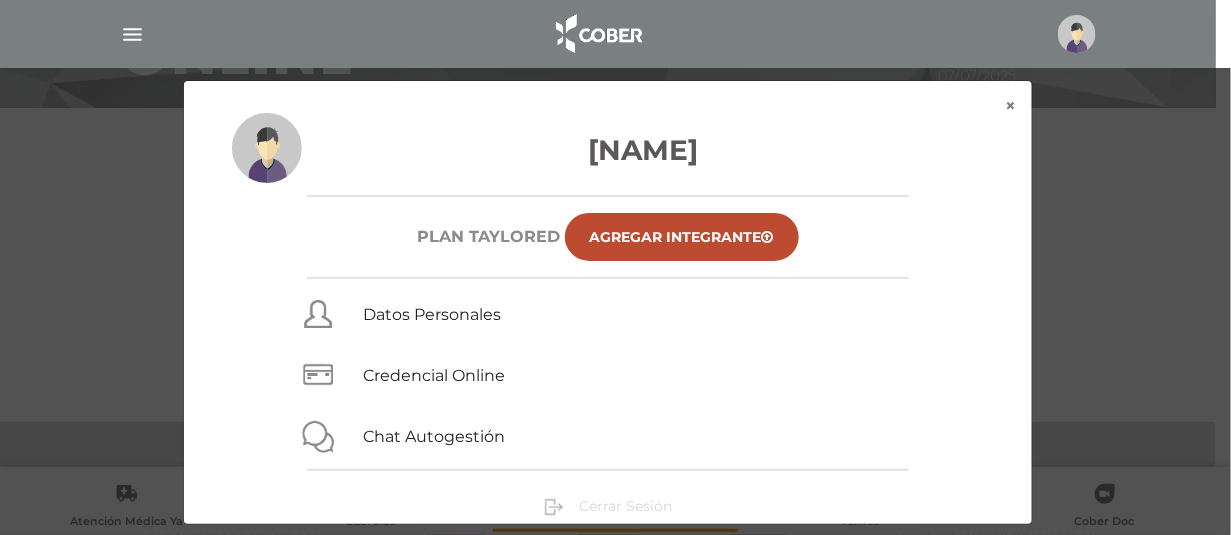 click on "Cerrar Sesión" at bounding box center [626, 506] 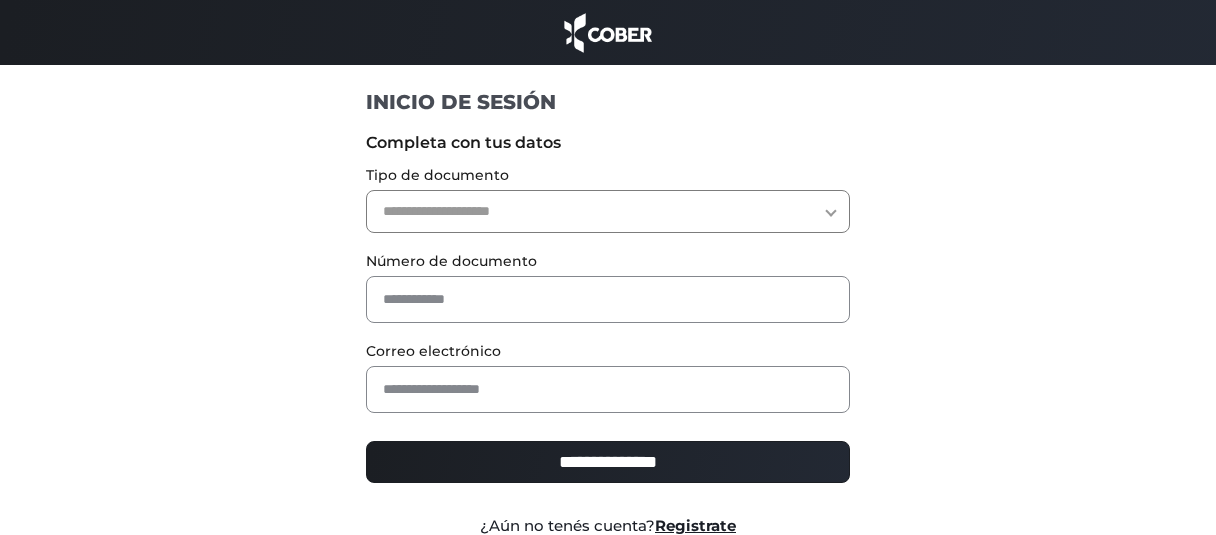 scroll, scrollTop: 0, scrollLeft: 0, axis: both 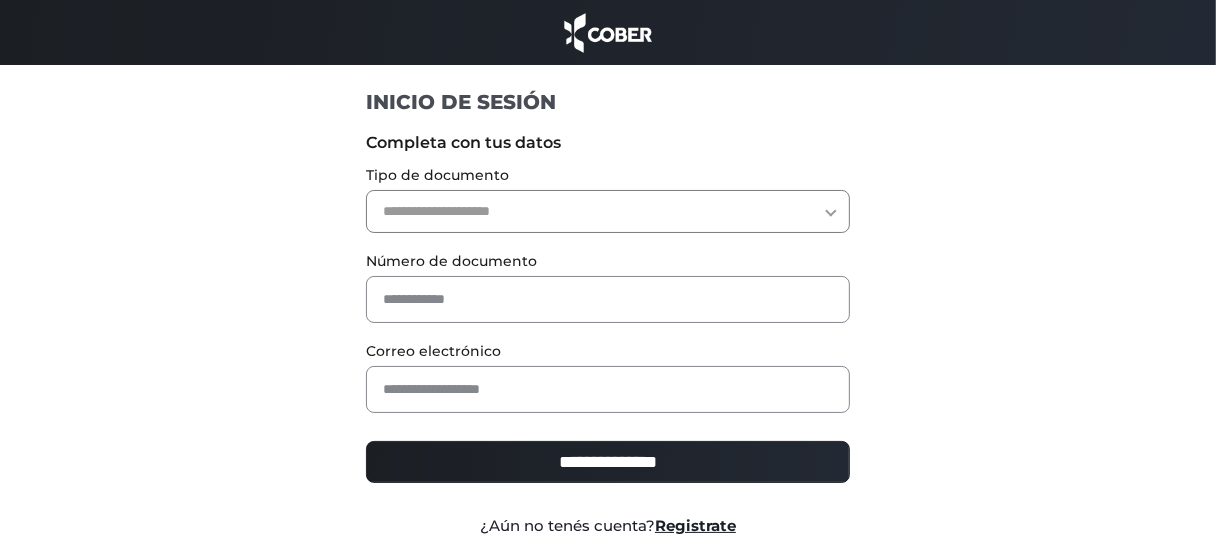 click on "**********" at bounding box center [607, 211] 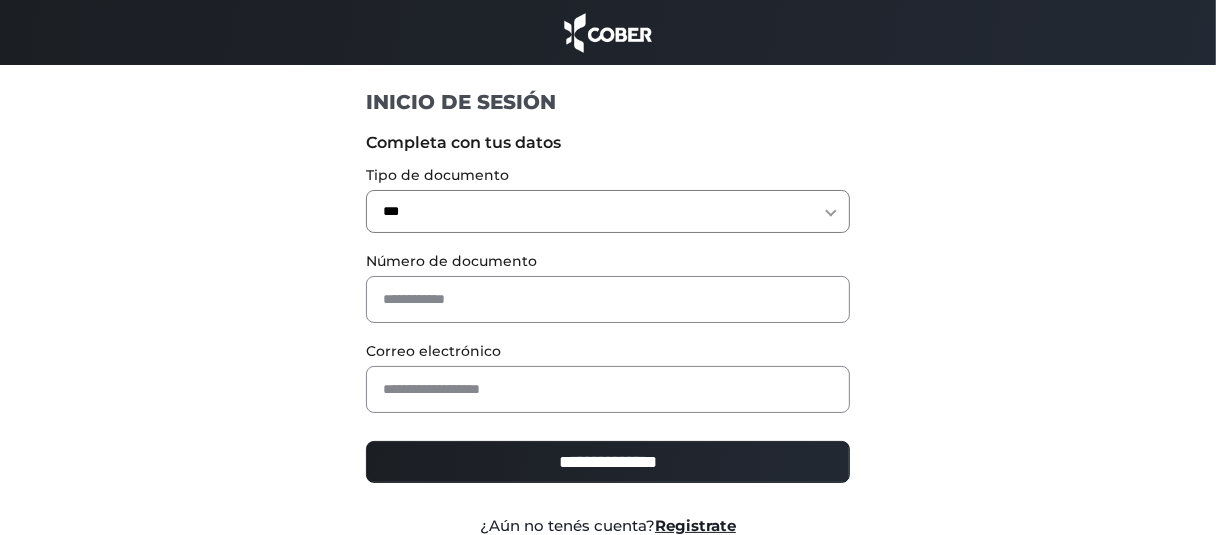 click on "**********" at bounding box center [607, 211] 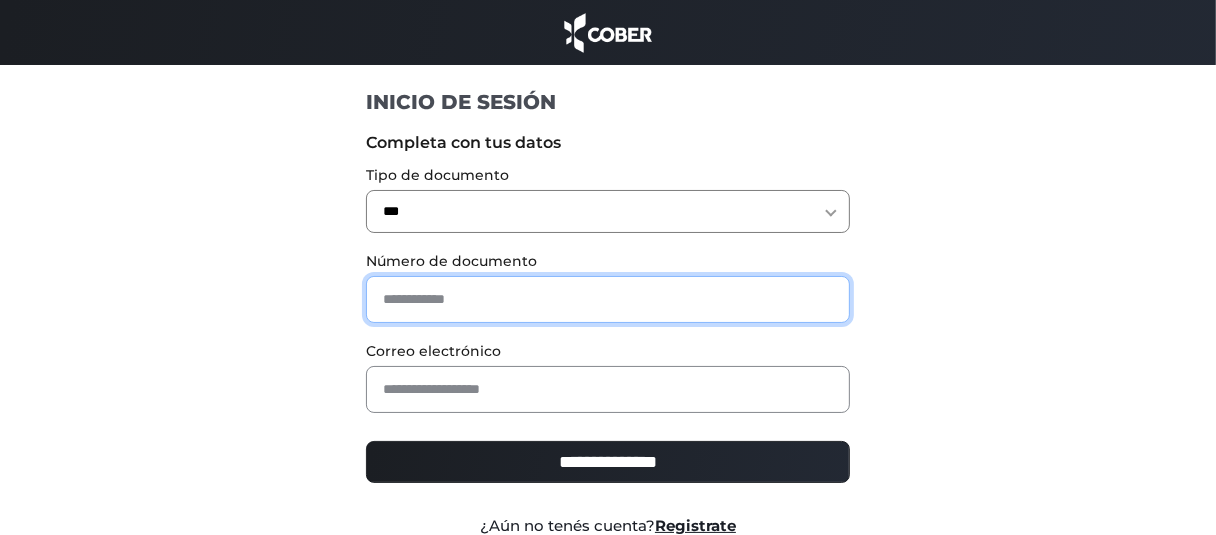 paste on "********" 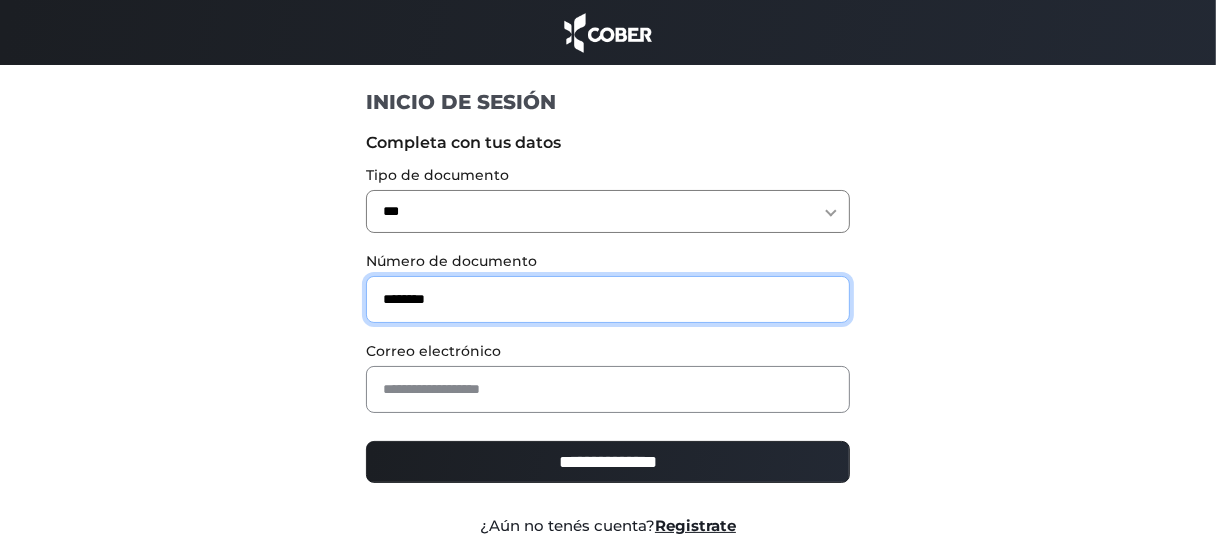 type on "********" 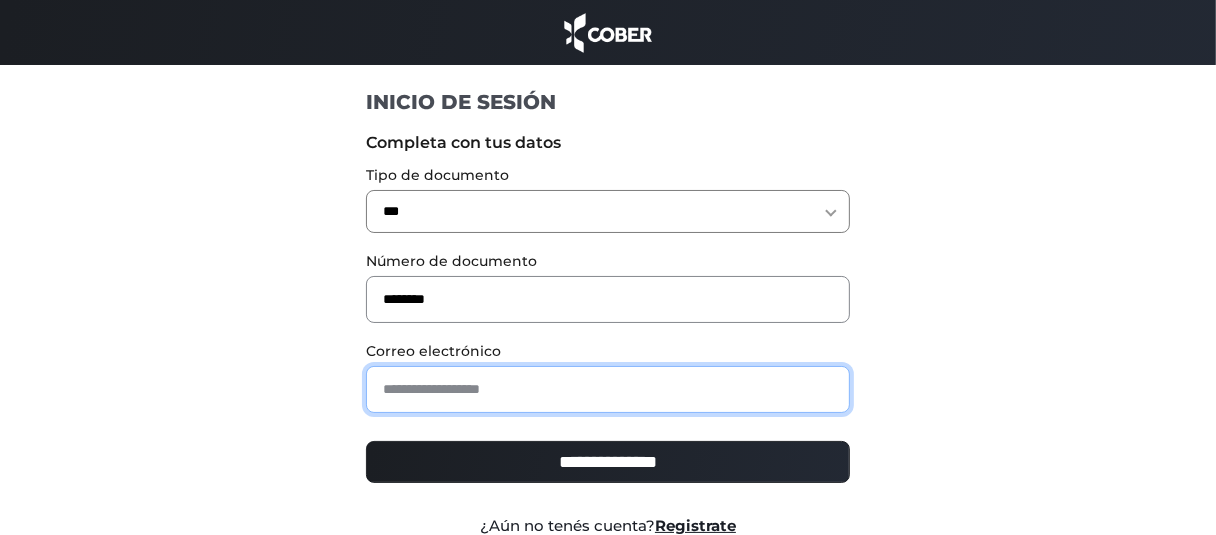 paste on "**********" 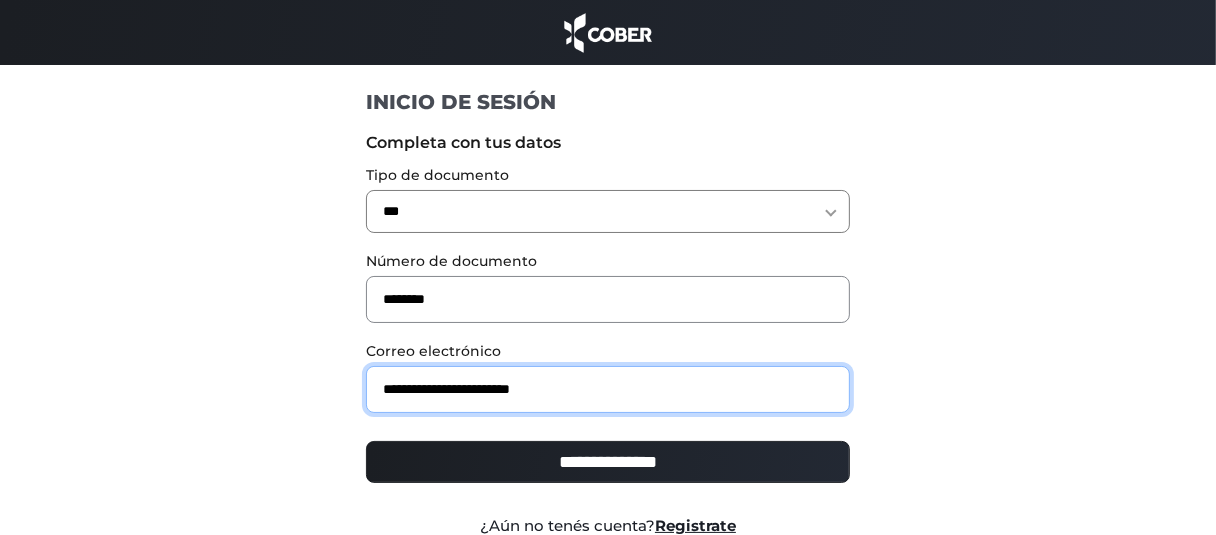 type on "**********" 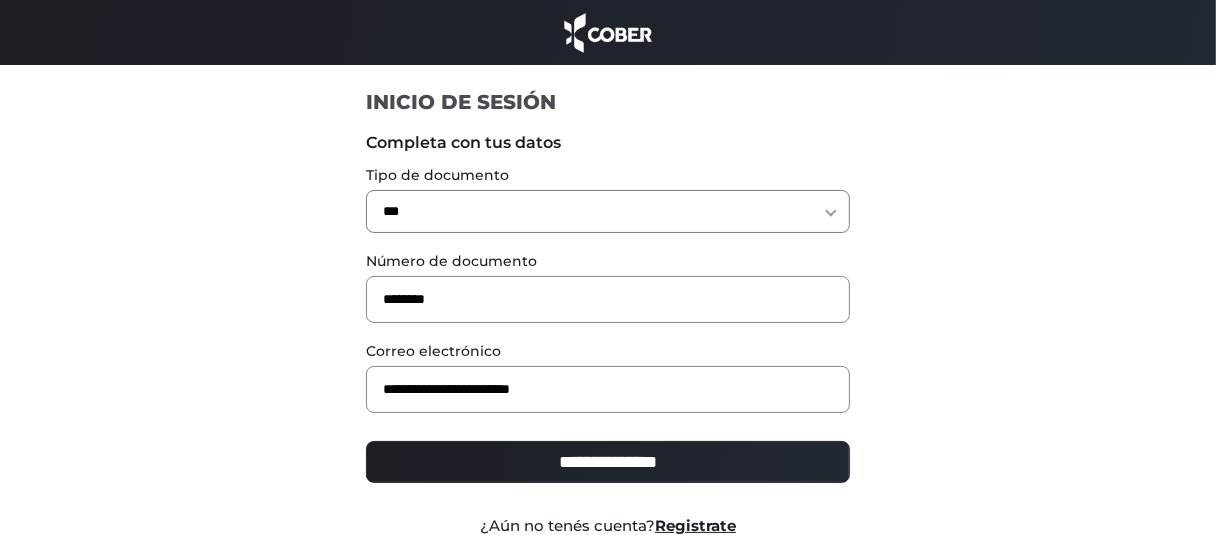 click on "**********" at bounding box center [607, 462] 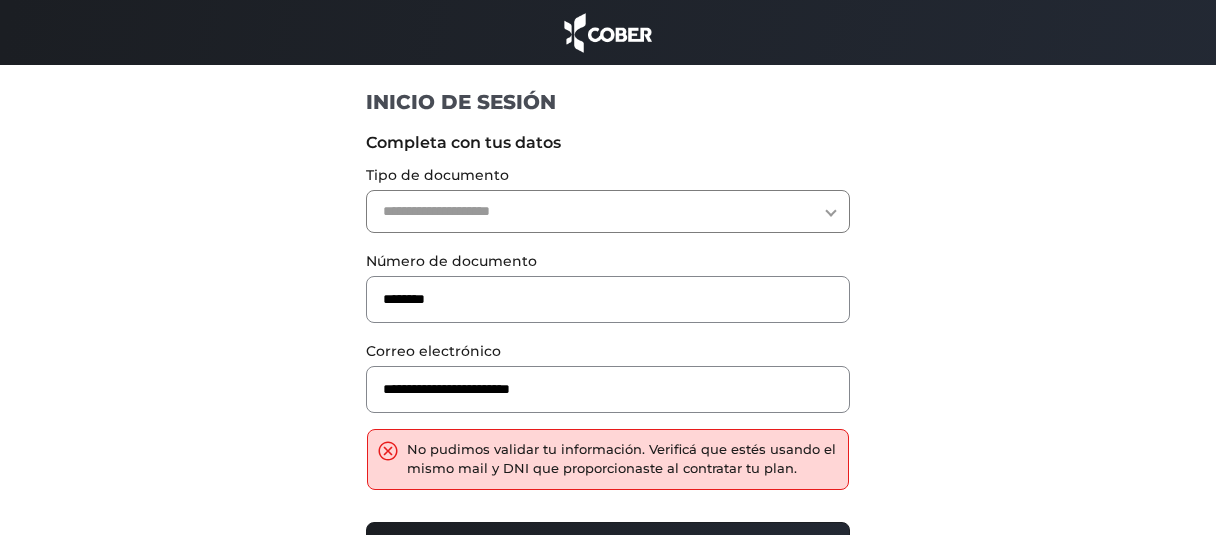 scroll, scrollTop: 0, scrollLeft: 0, axis: both 